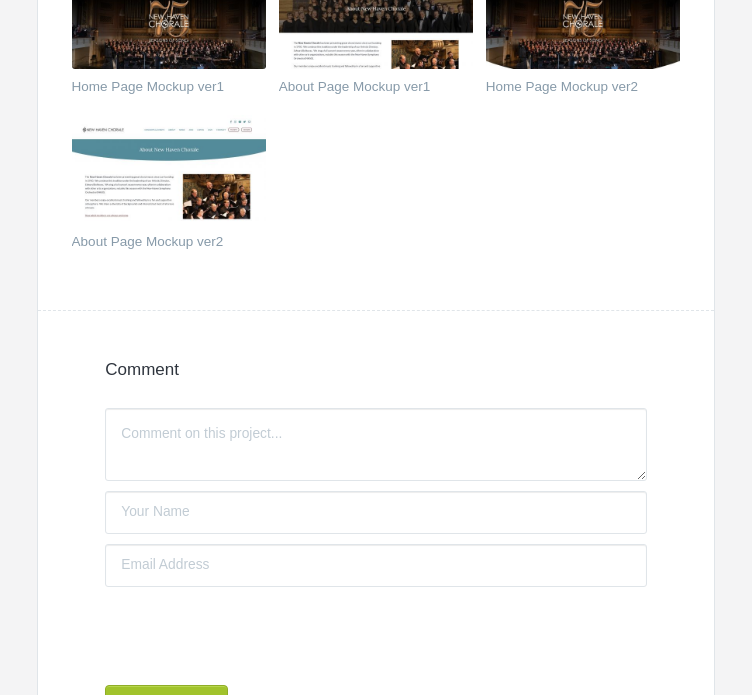 scroll, scrollTop: 300, scrollLeft: 0, axis: vertical 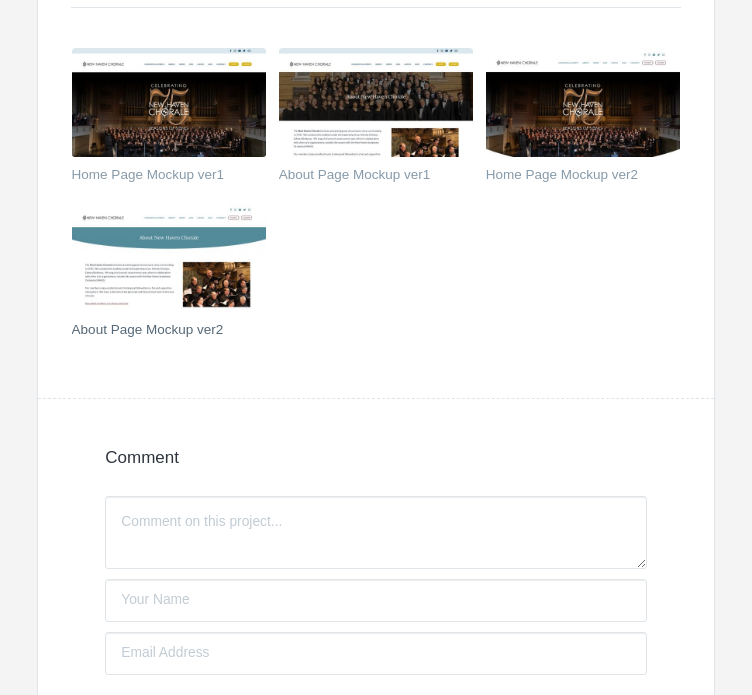 click at bounding box center (169, 257) 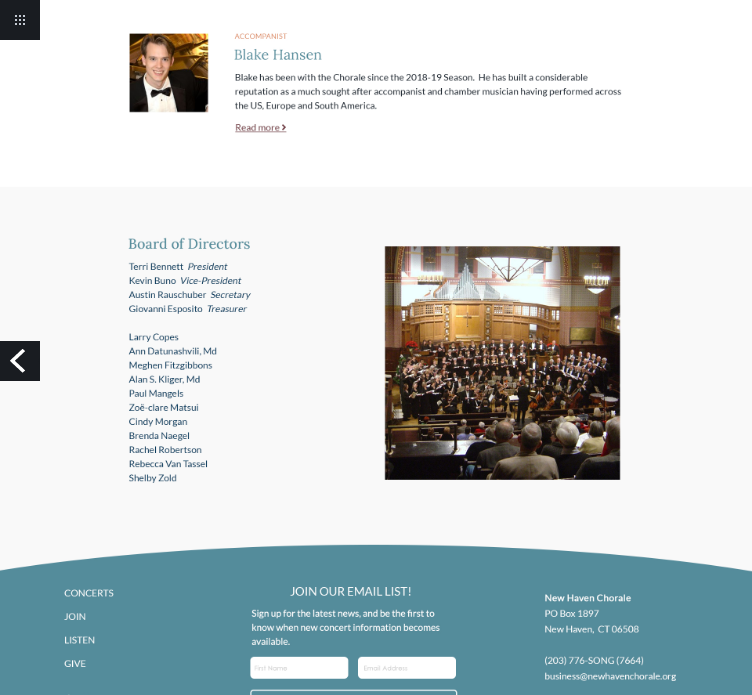 scroll, scrollTop: 1498, scrollLeft: 0, axis: vertical 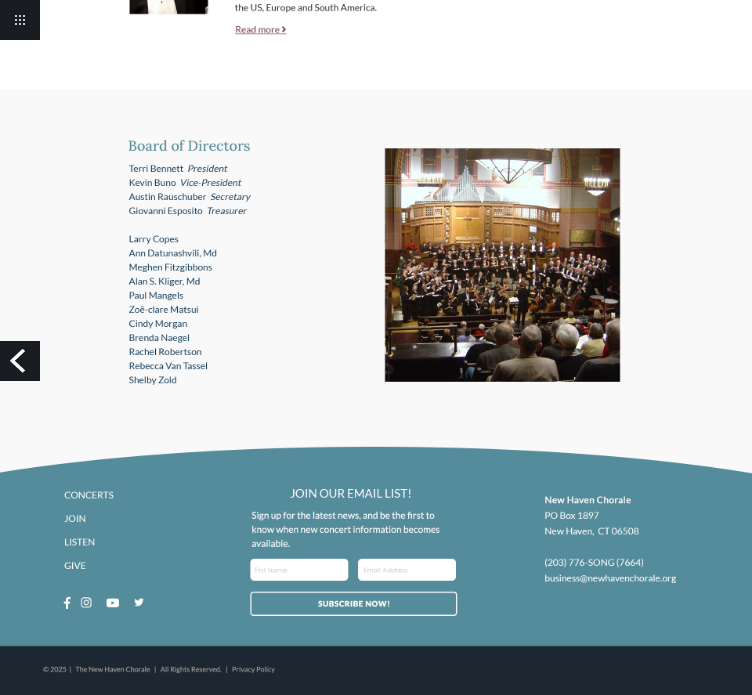 click at bounding box center (376, -402) 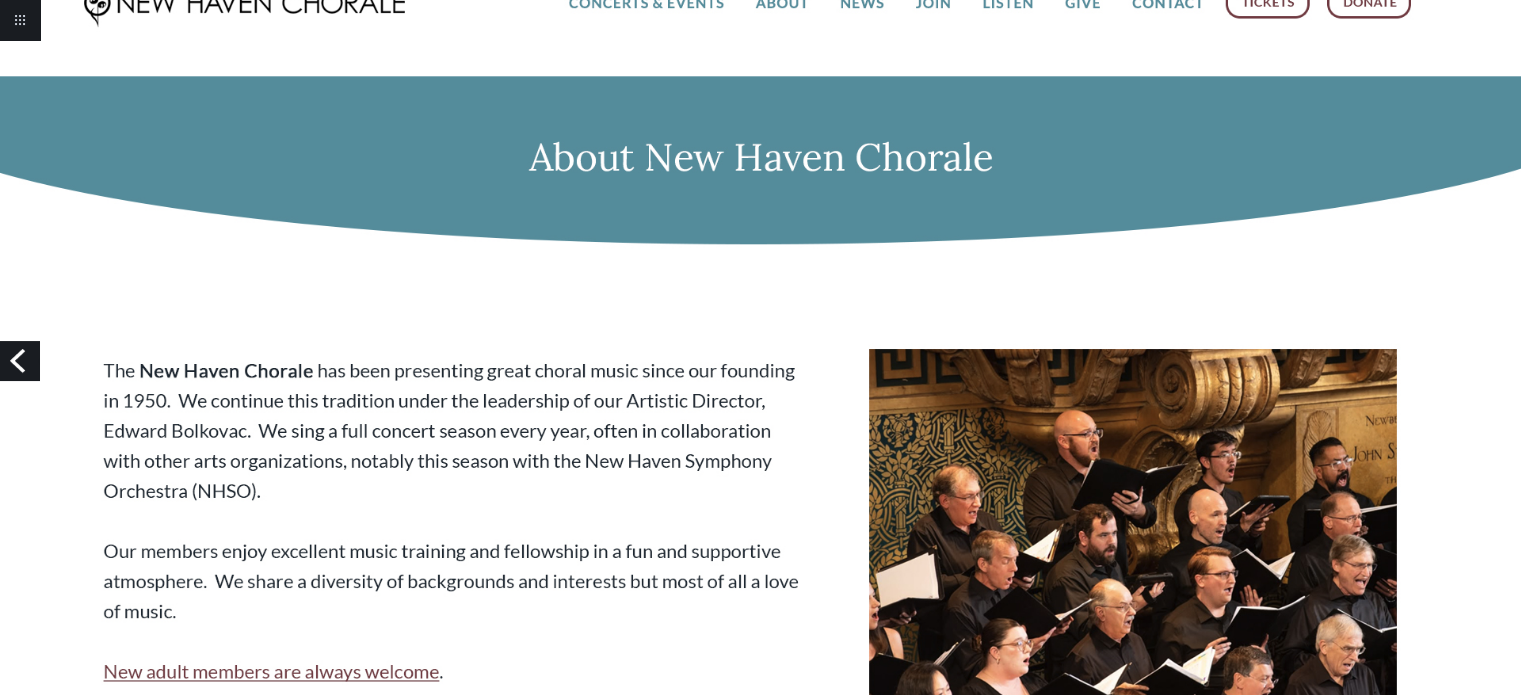 scroll, scrollTop: 0, scrollLeft: 0, axis: both 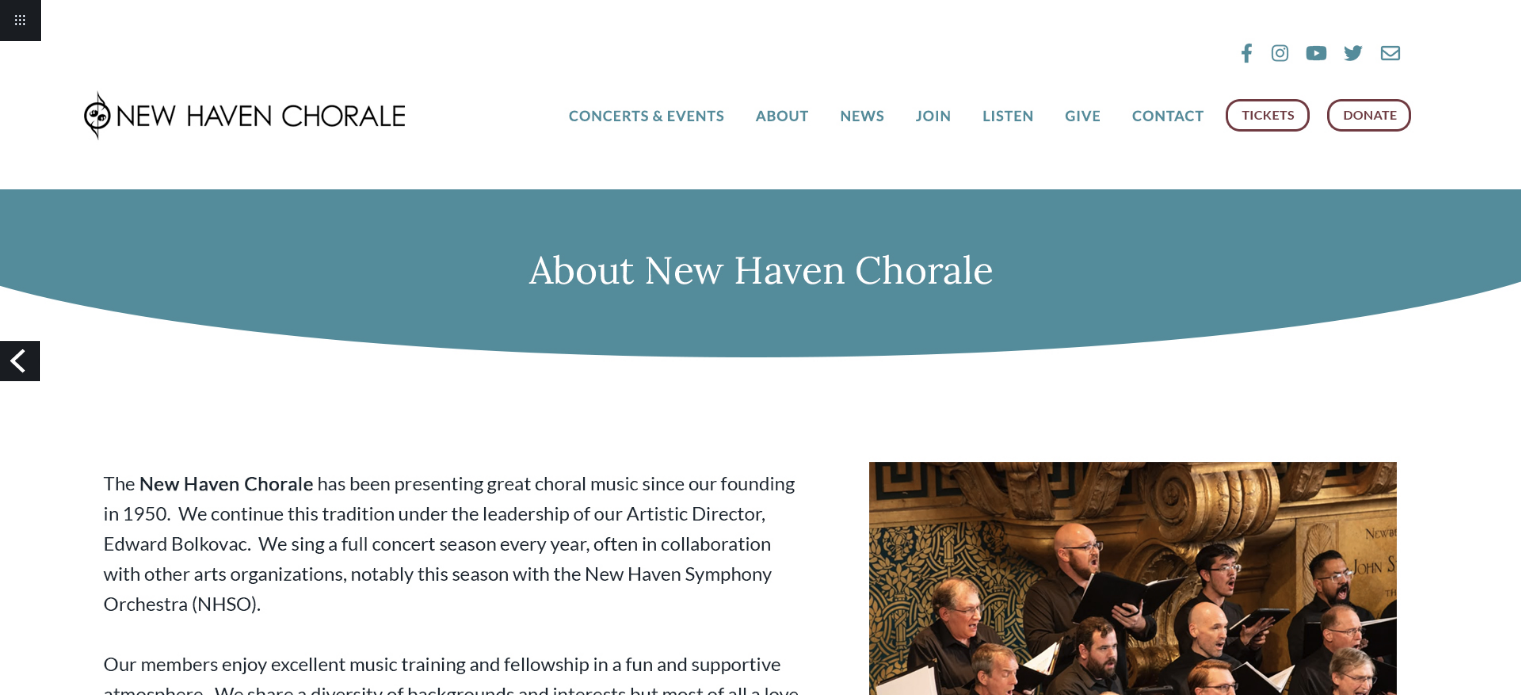 click at bounding box center [760, 2218] 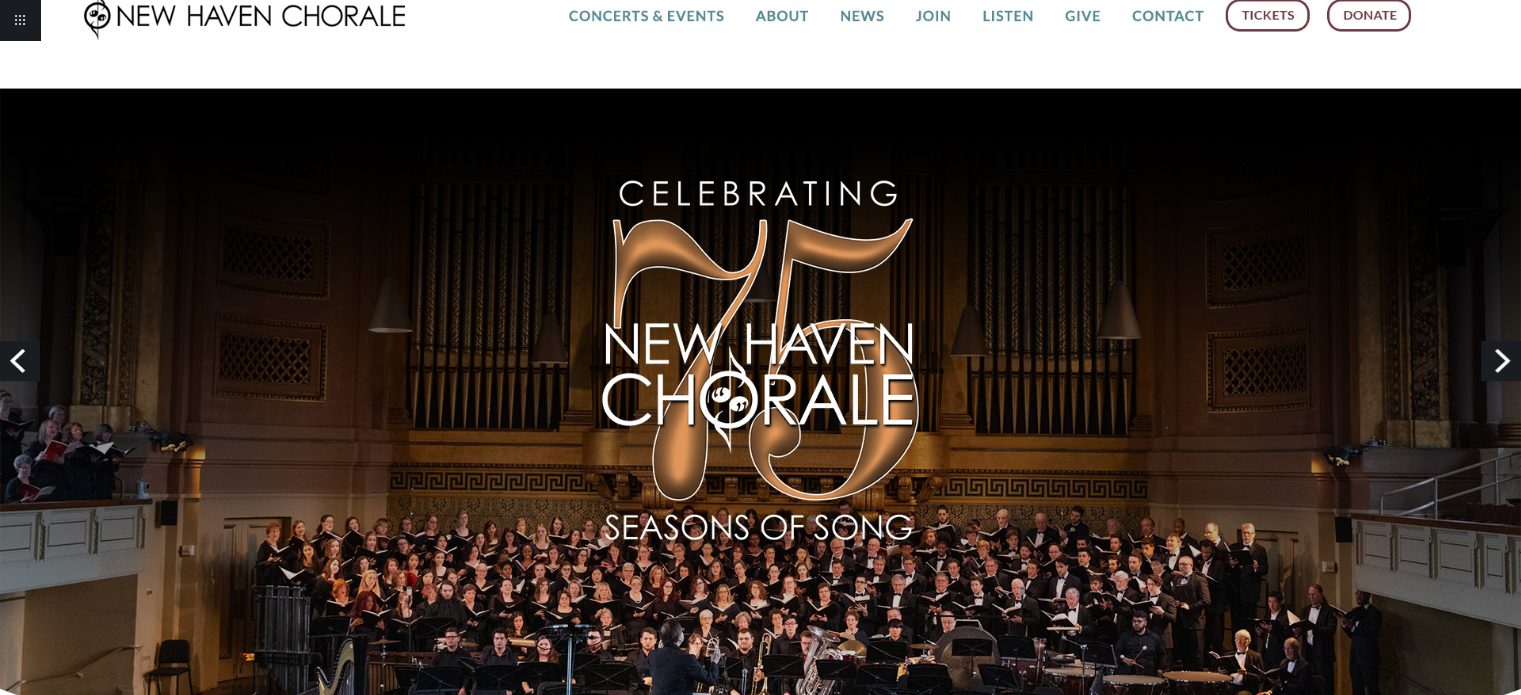 scroll, scrollTop: 200, scrollLeft: 0, axis: vertical 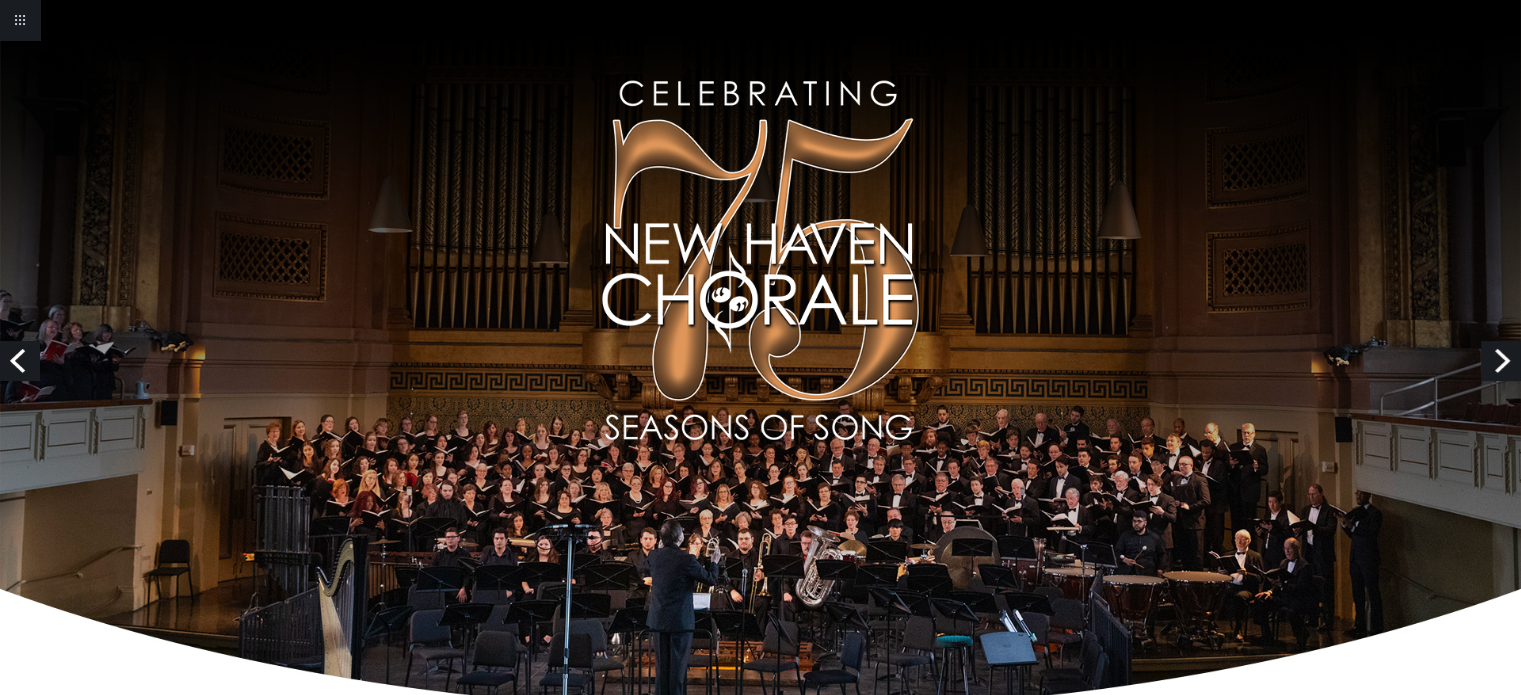 click on "Next" at bounding box center [1501, 361] 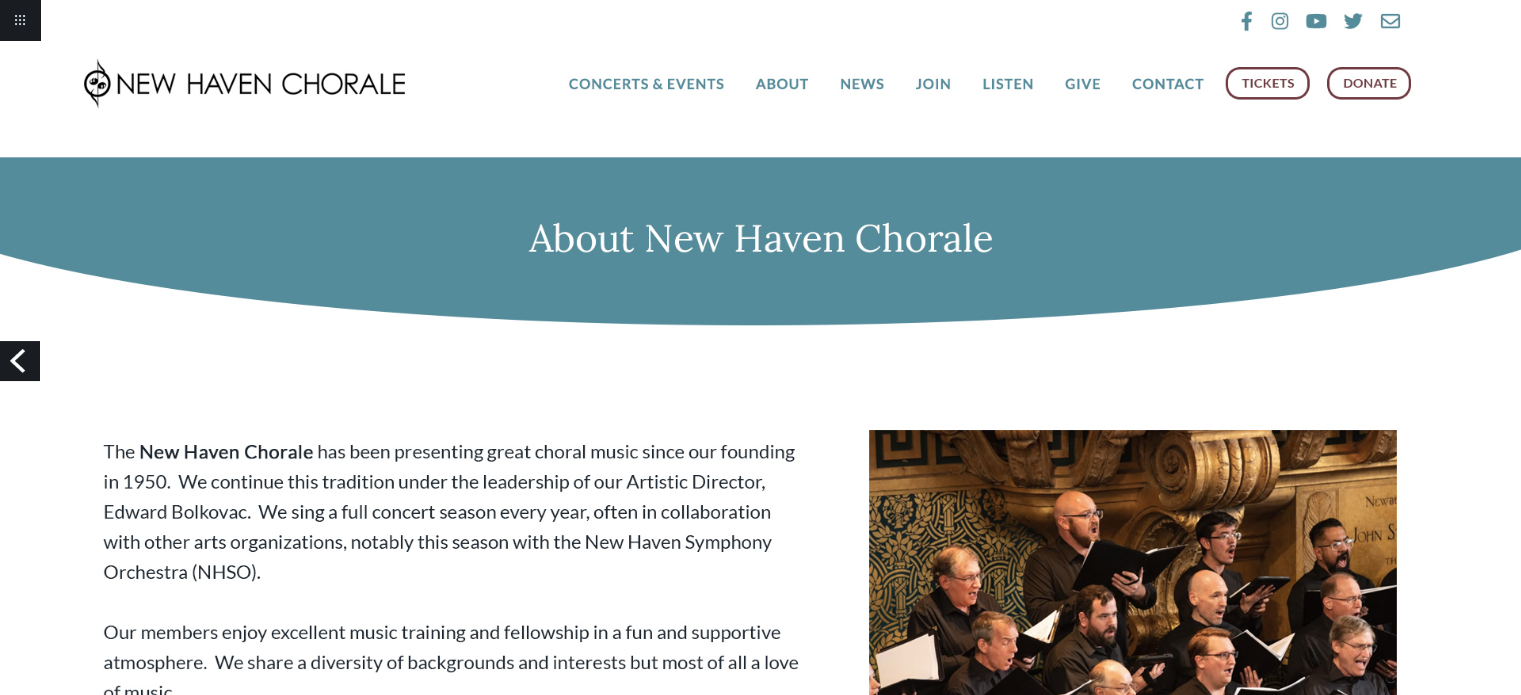 scroll, scrollTop: 0, scrollLeft: 0, axis: both 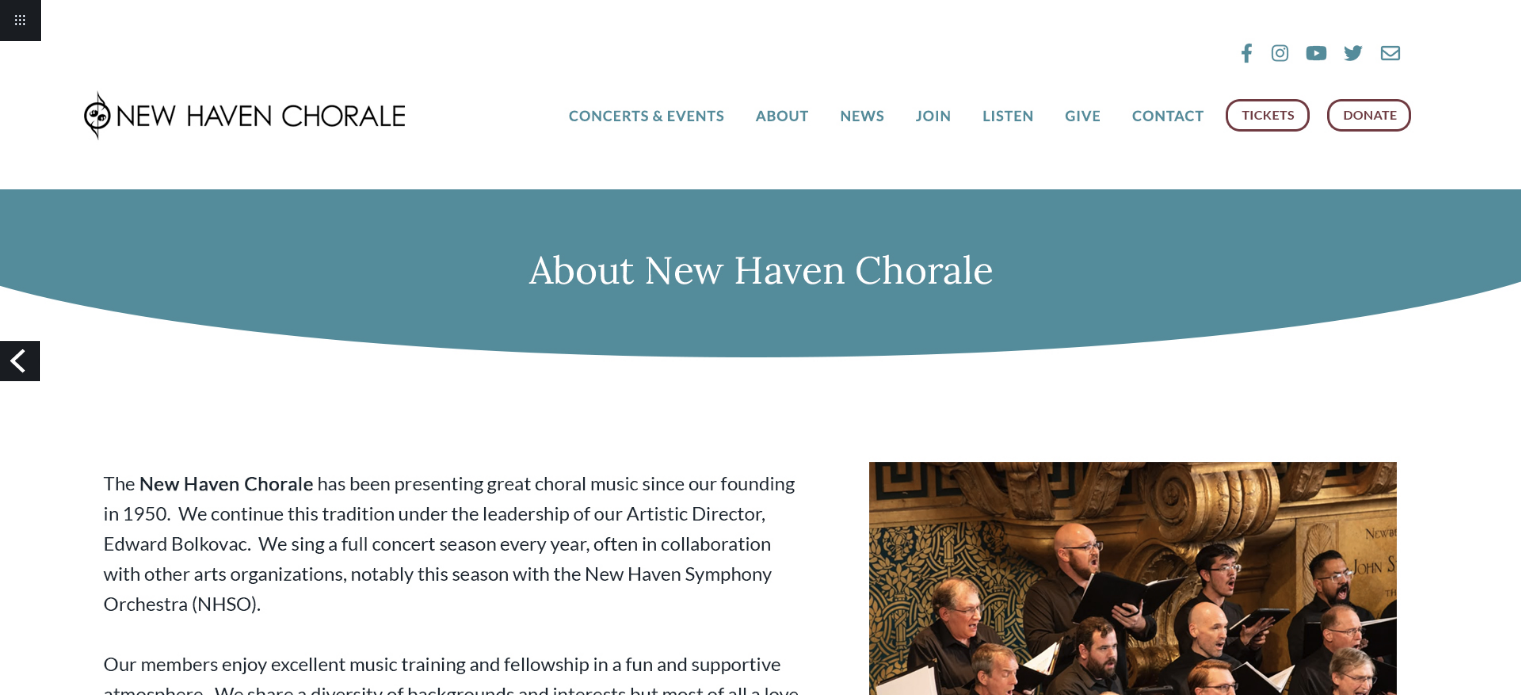 click on "Previous" at bounding box center [20, 361] 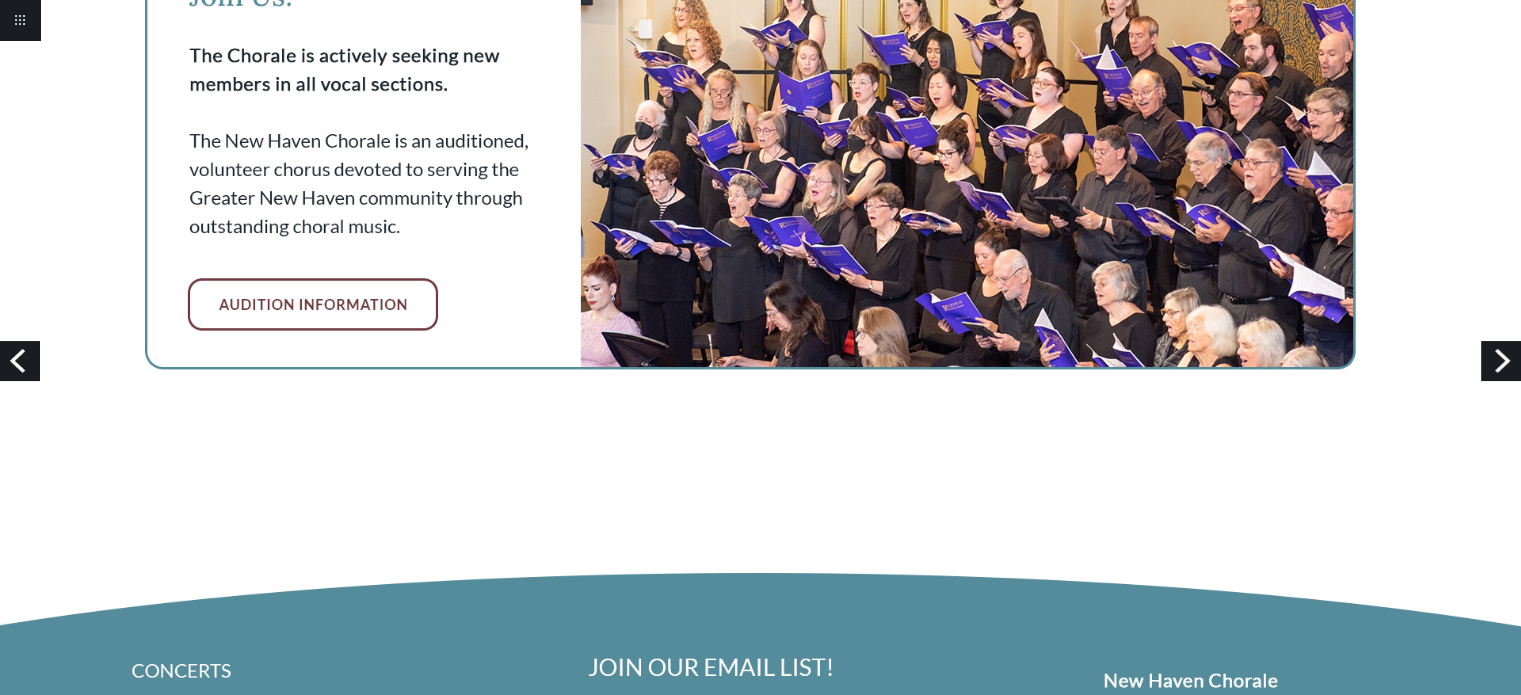 scroll, scrollTop: 2400, scrollLeft: 0, axis: vertical 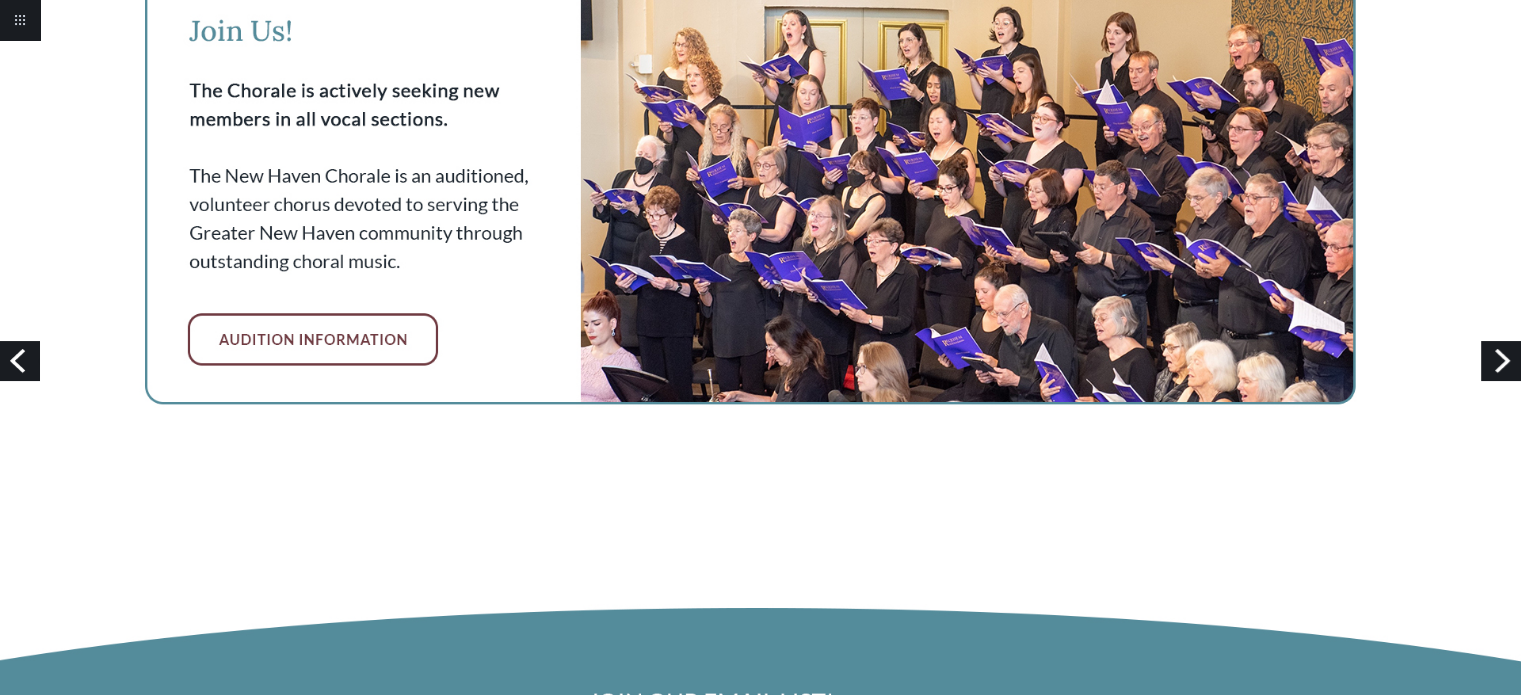 click at bounding box center [760, -646] 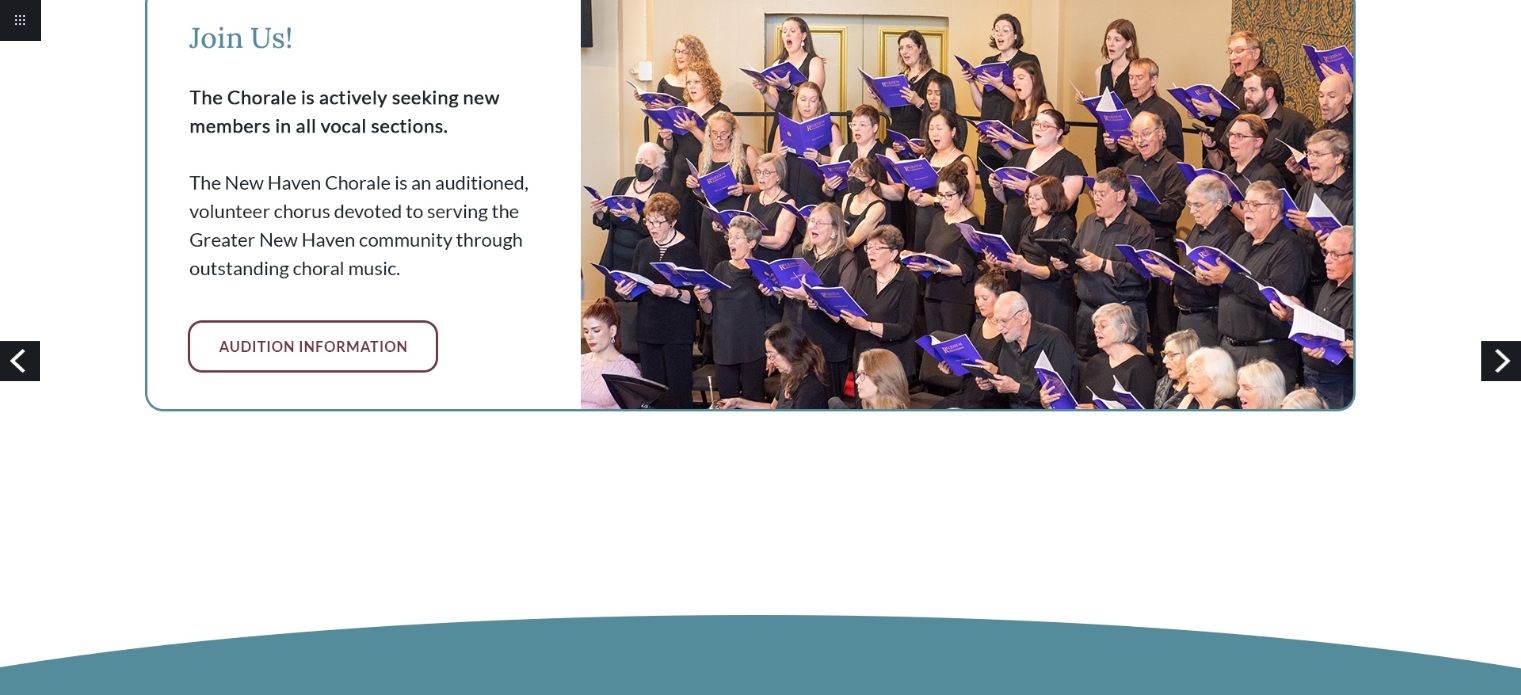 scroll, scrollTop: 1900, scrollLeft: 0, axis: vertical 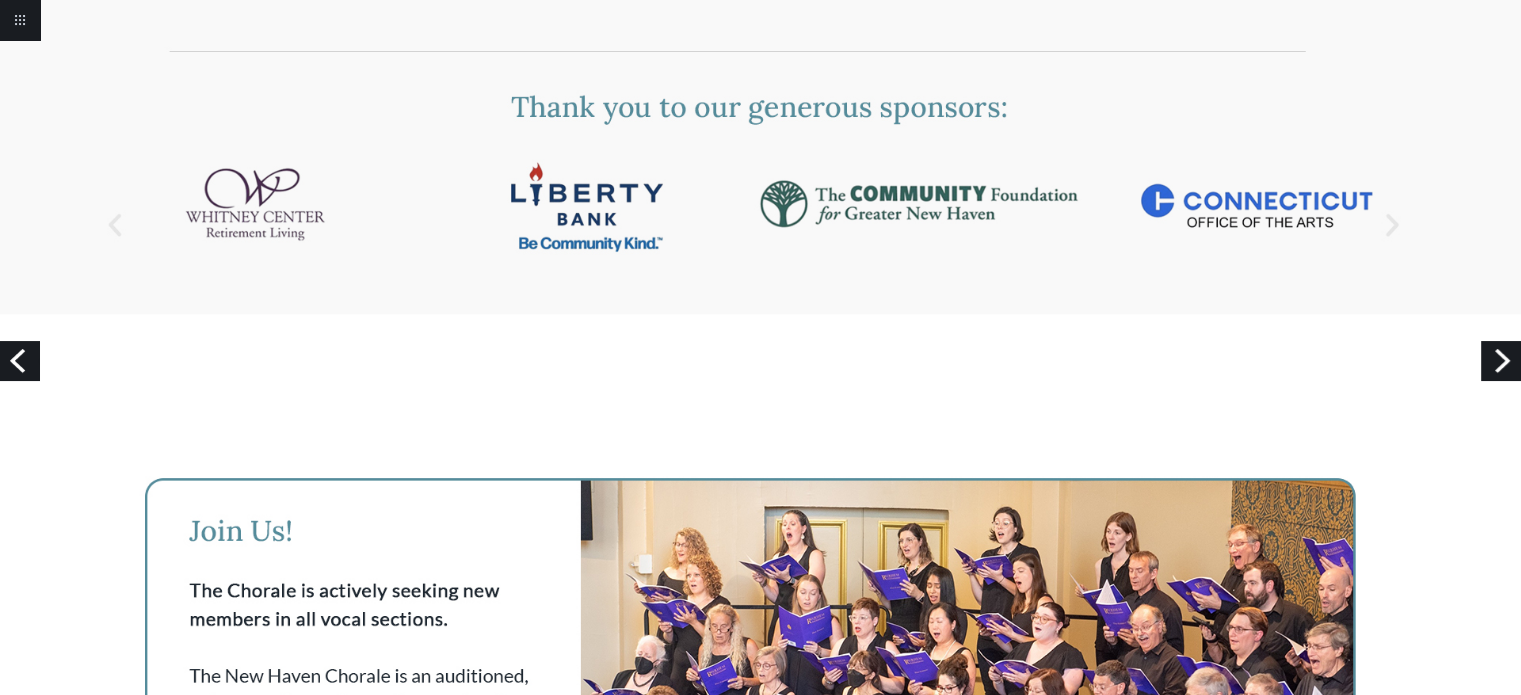 click on "Previous" at bounding box center [20, 361] 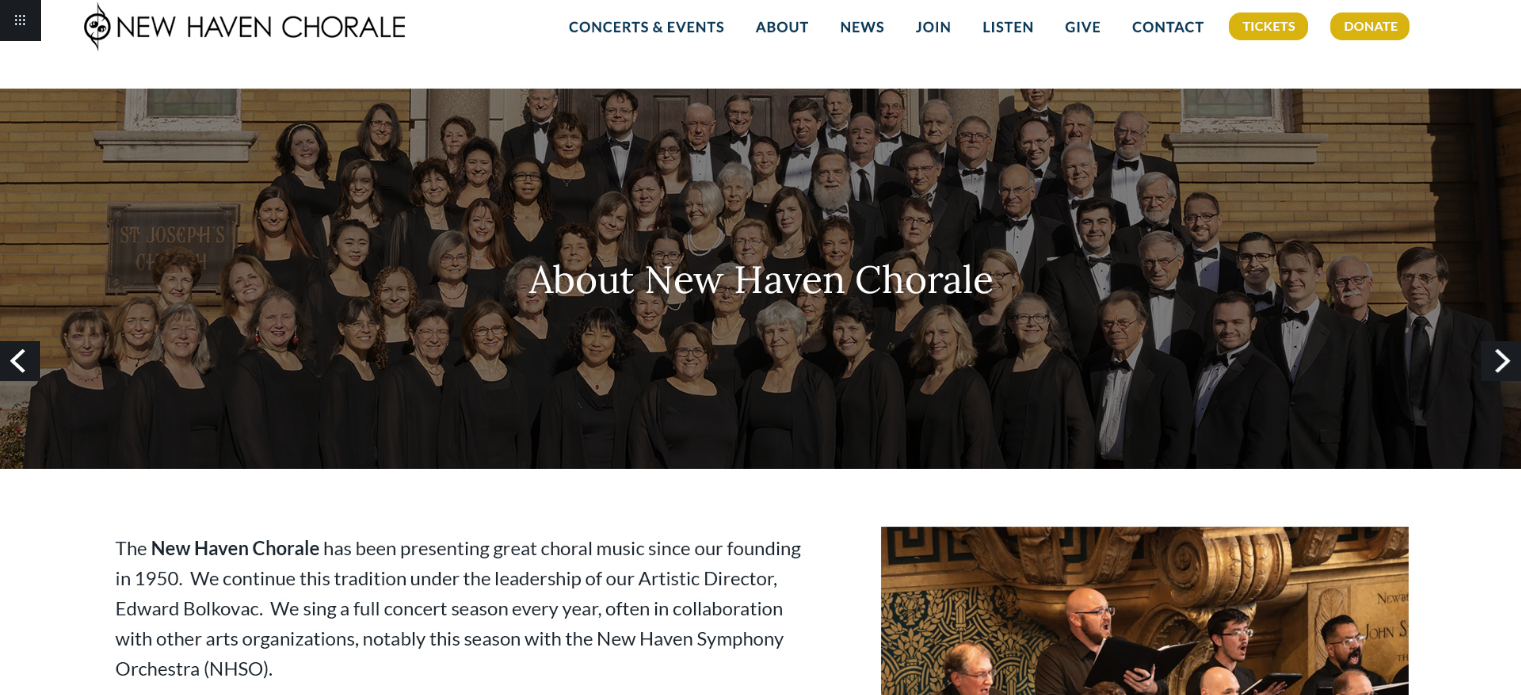 scroll, scrollTop: 200, scrollLeft: 0, axis: vertical 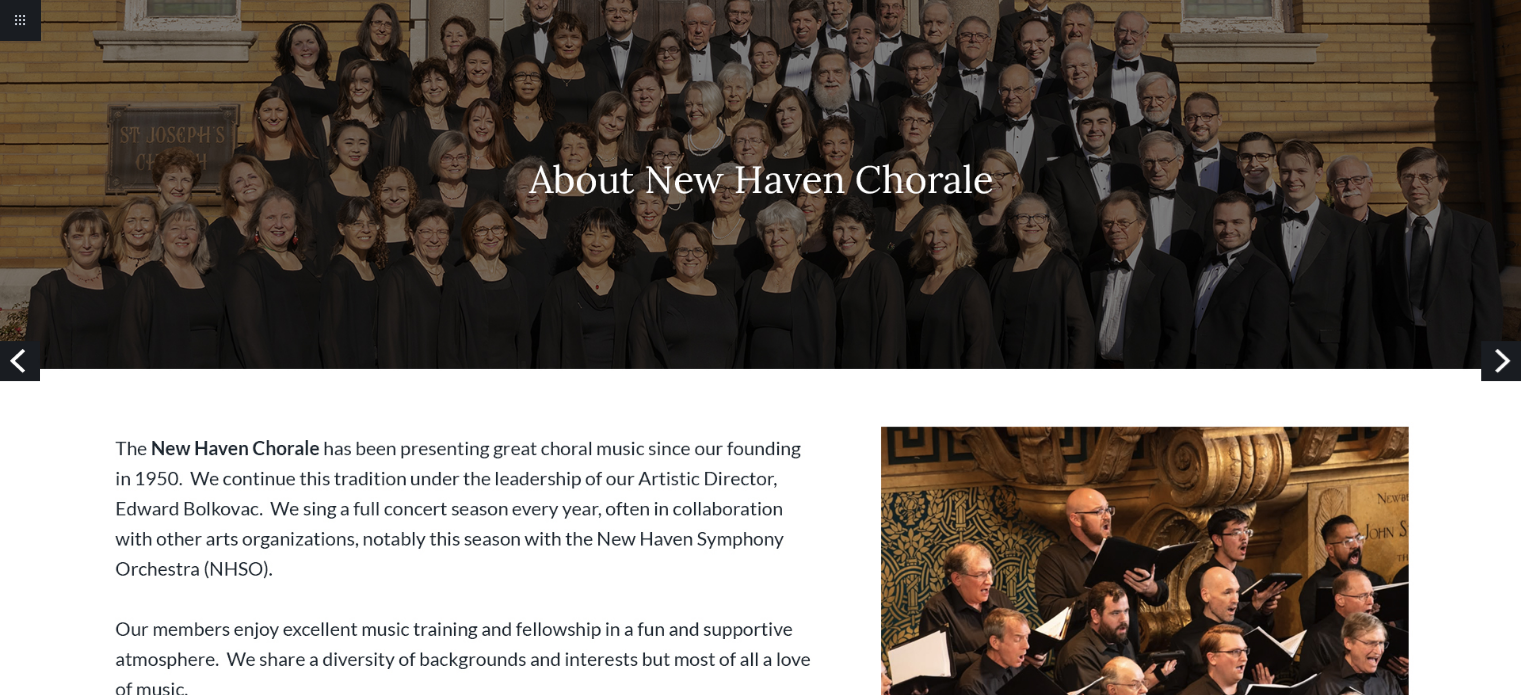 click on "Previous" at bounding box center [20, 361] 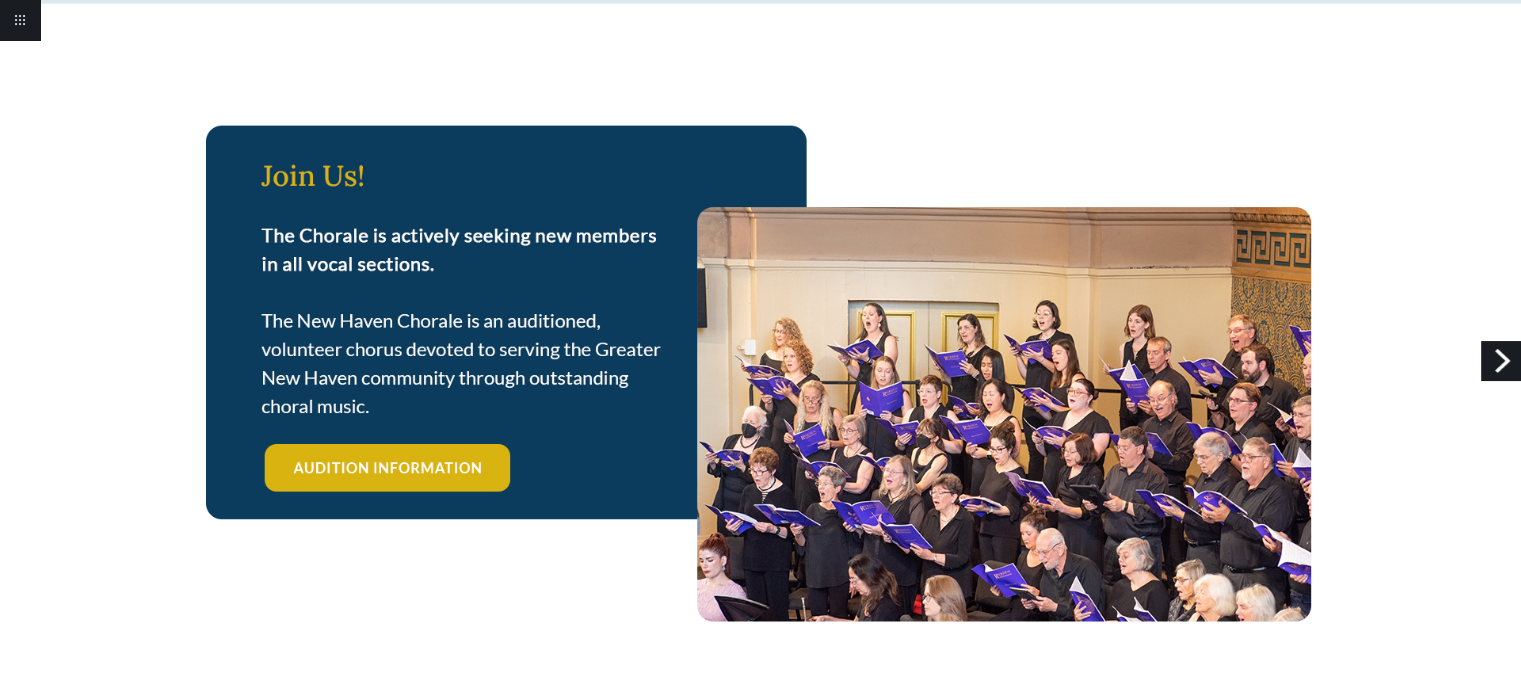scroll, scrollTop: 2214, scrollLeft: 0, axis: vertical 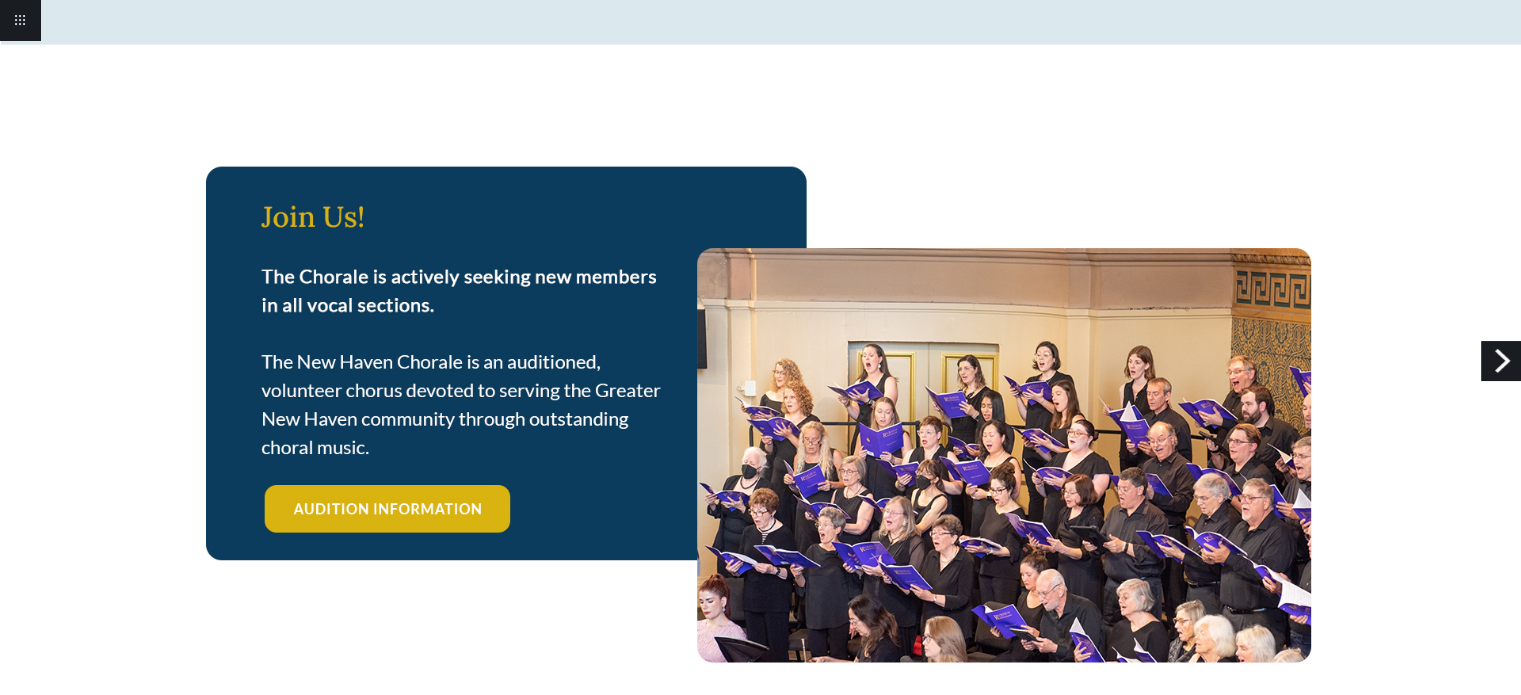 click on "Next" at bounding box center (1501, 361) 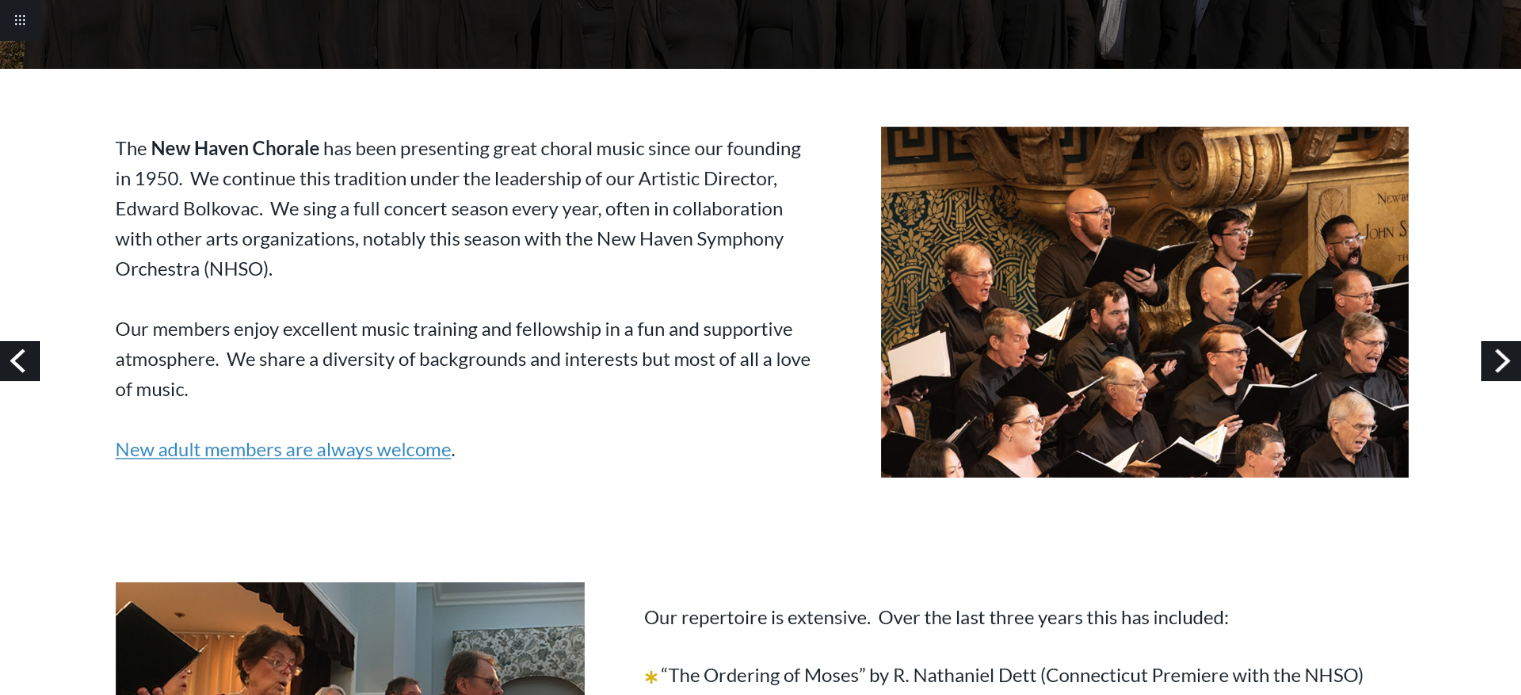scroll, scrollTop: 600, scrollLeft: 0, axis: vertical 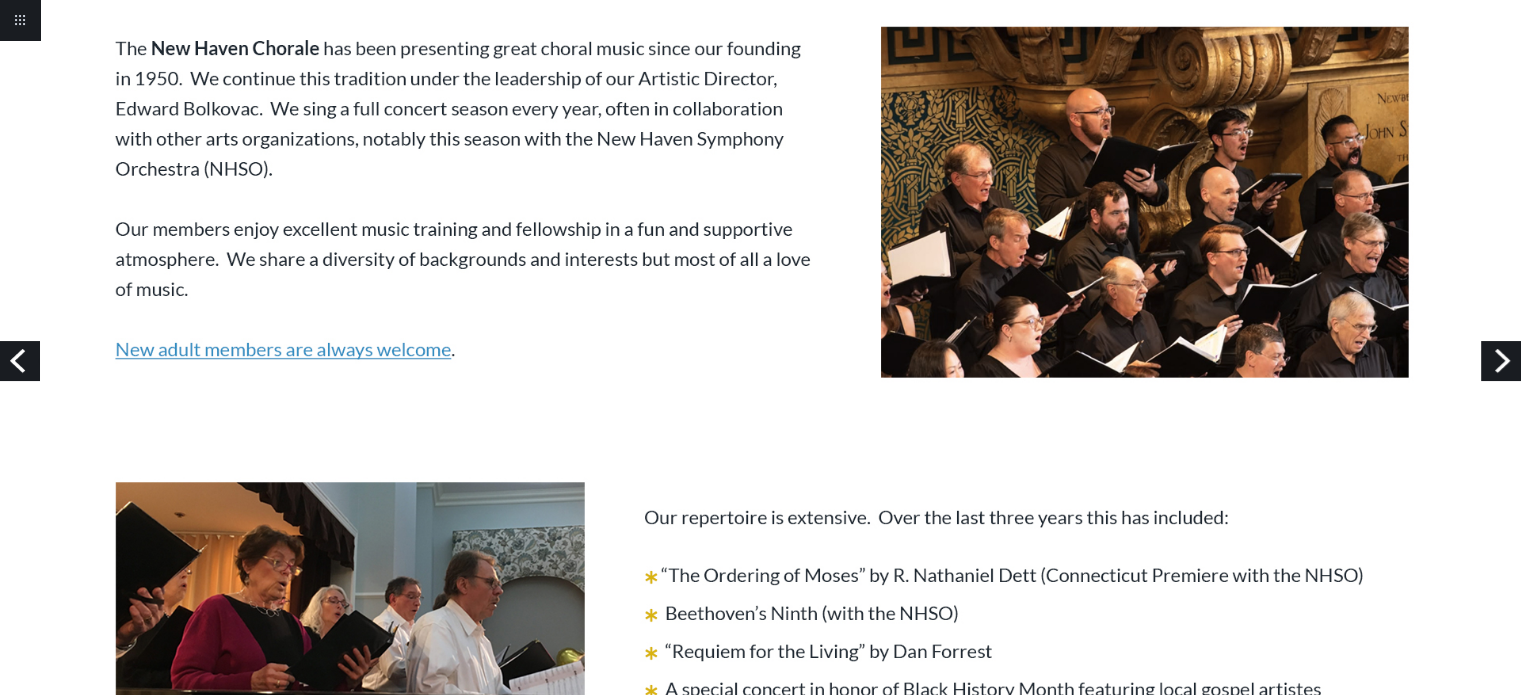 click on "Next" at bounding box center (1501, 361) 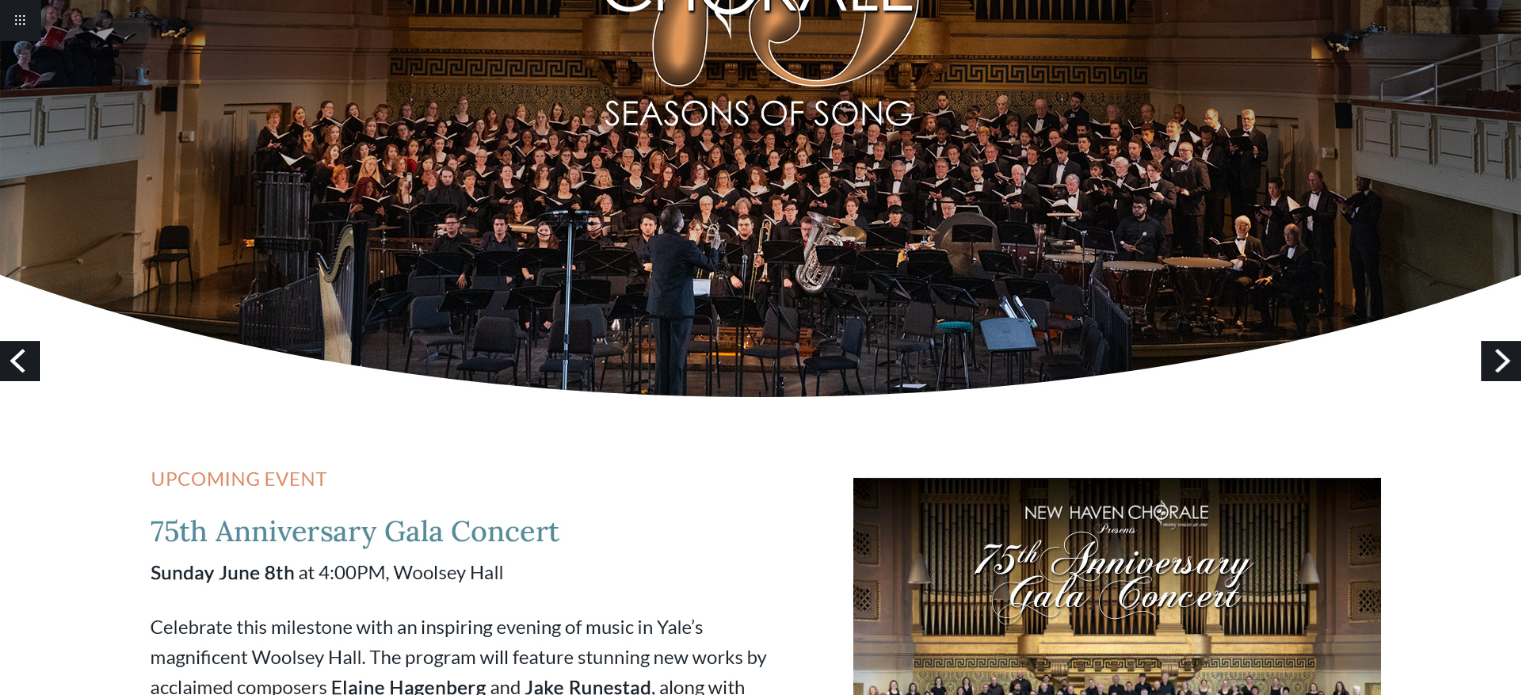 scroll, scrollTop: 0, scrollLeft: 0, axis: both 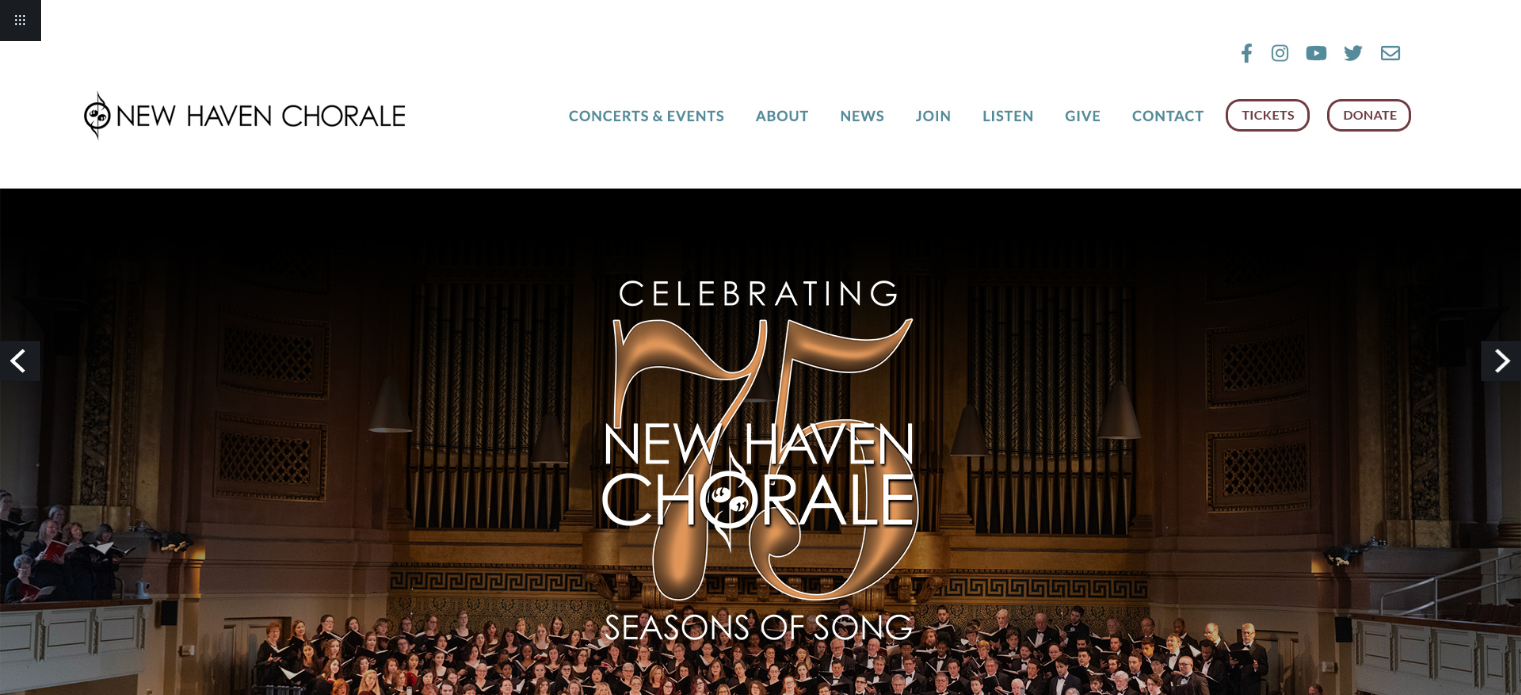 click on "Previous" at bounding box center [20, 361] 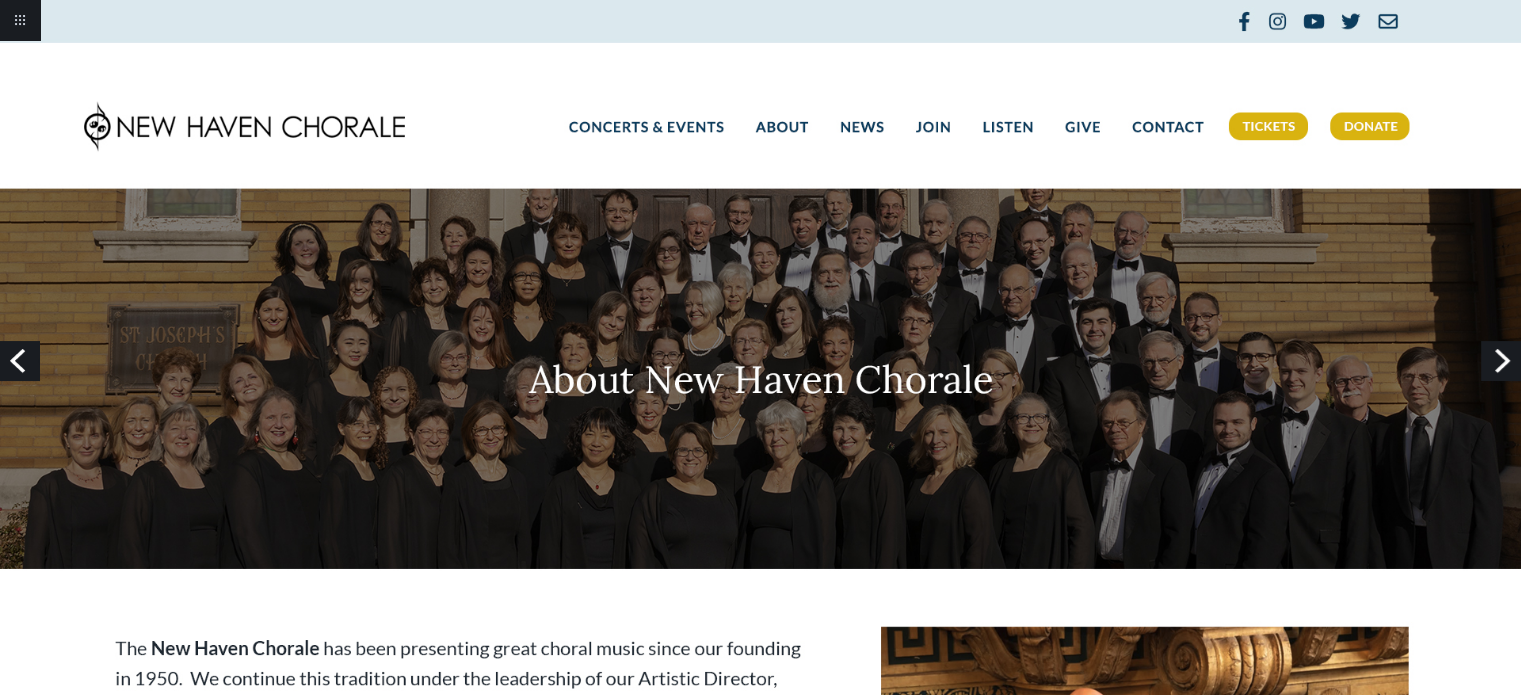 scroll, scrollTop: 100, scrollLeft: 0, axis: vertical 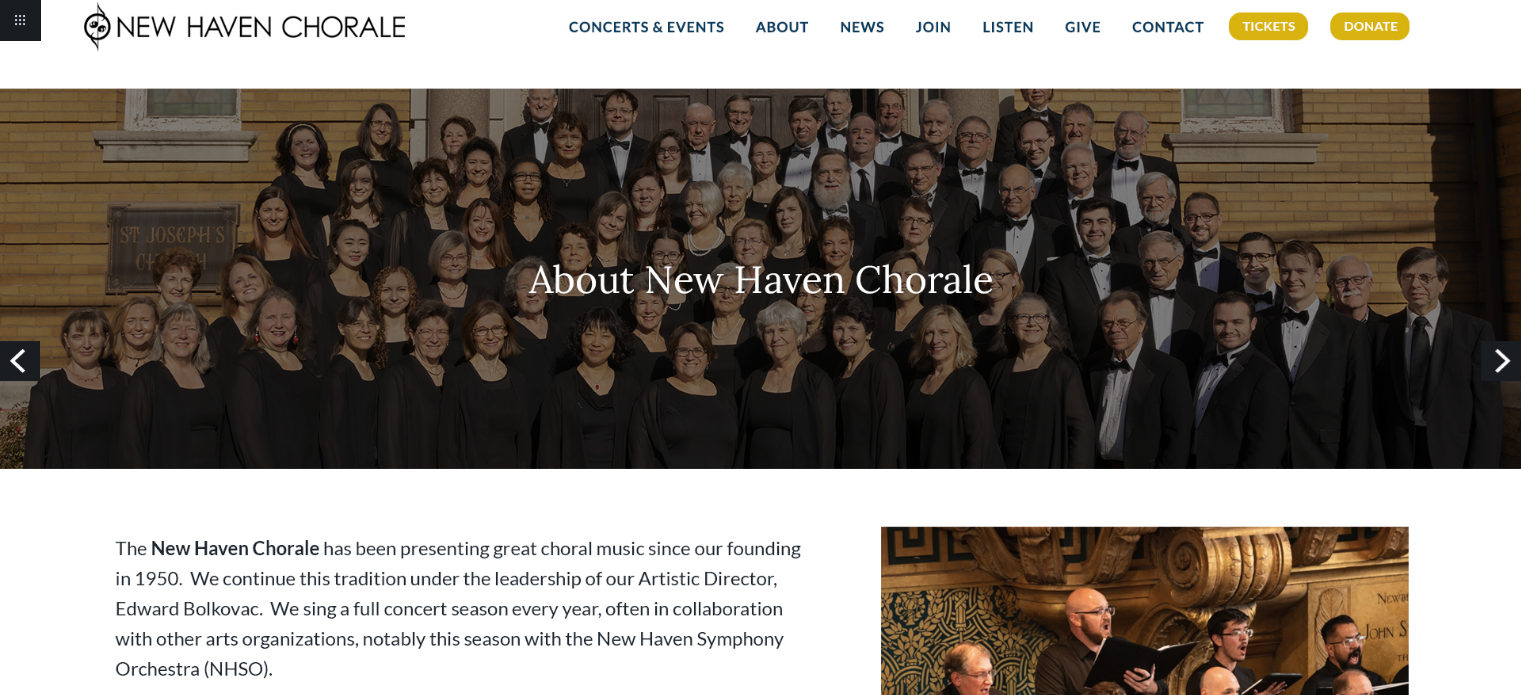 click on "Previous" at bounding box center [20, 361] 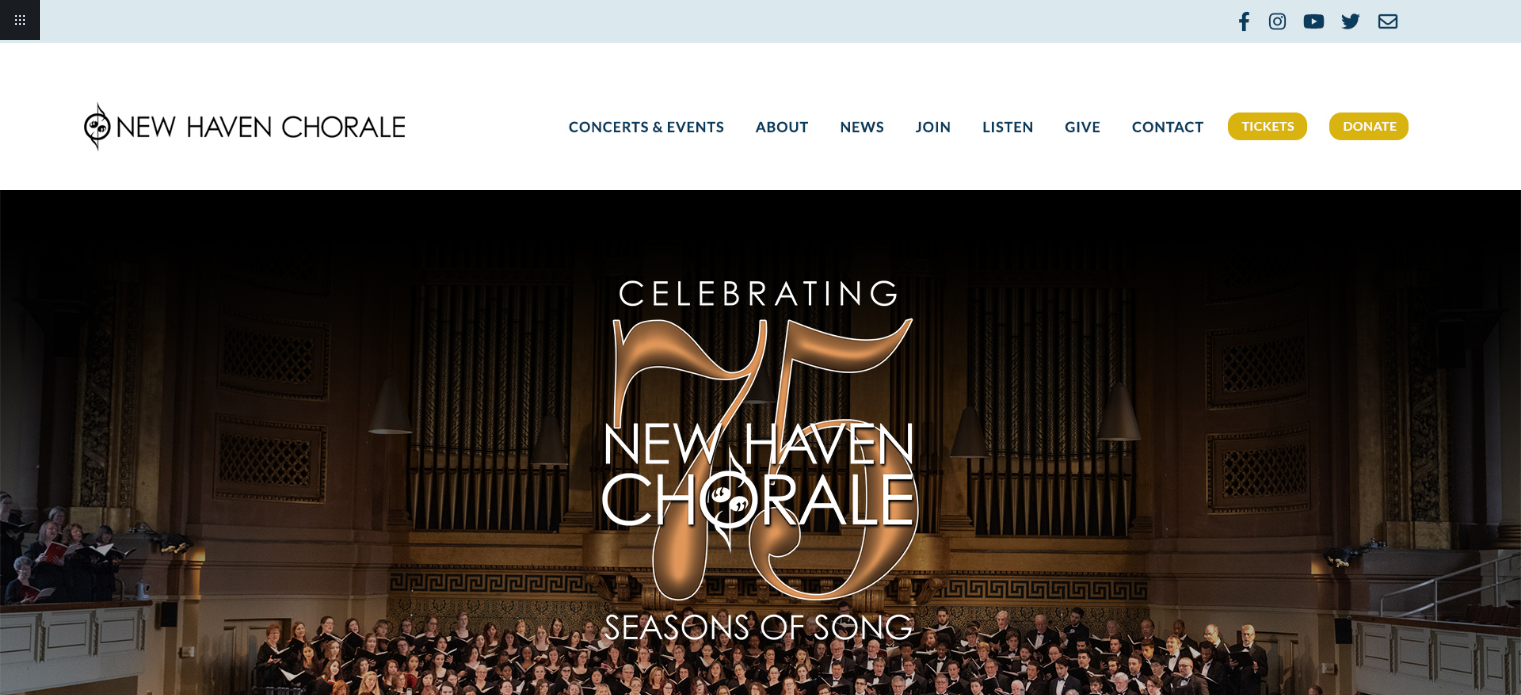 scroll, scrollTop: 0, scrollLeft: 0, axis: both 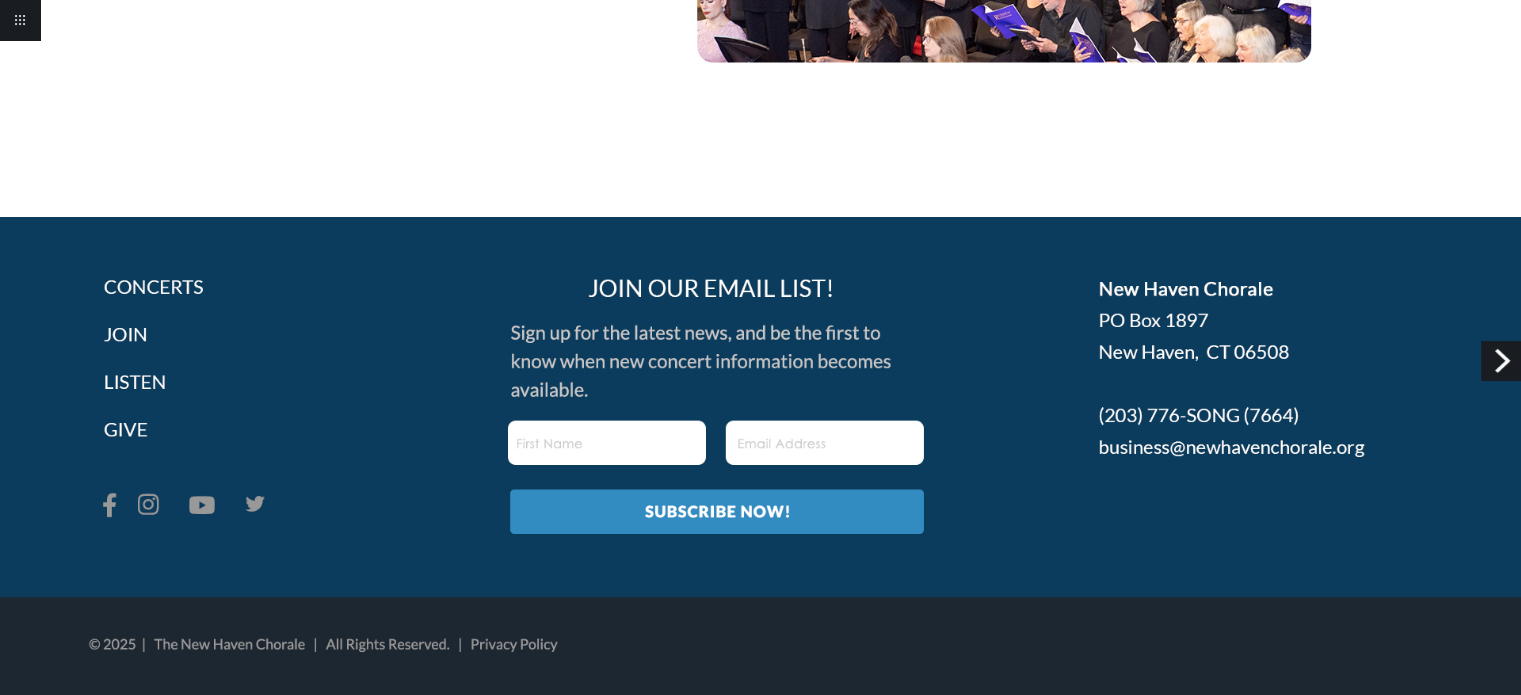 click at bounding box center [760, -1060] 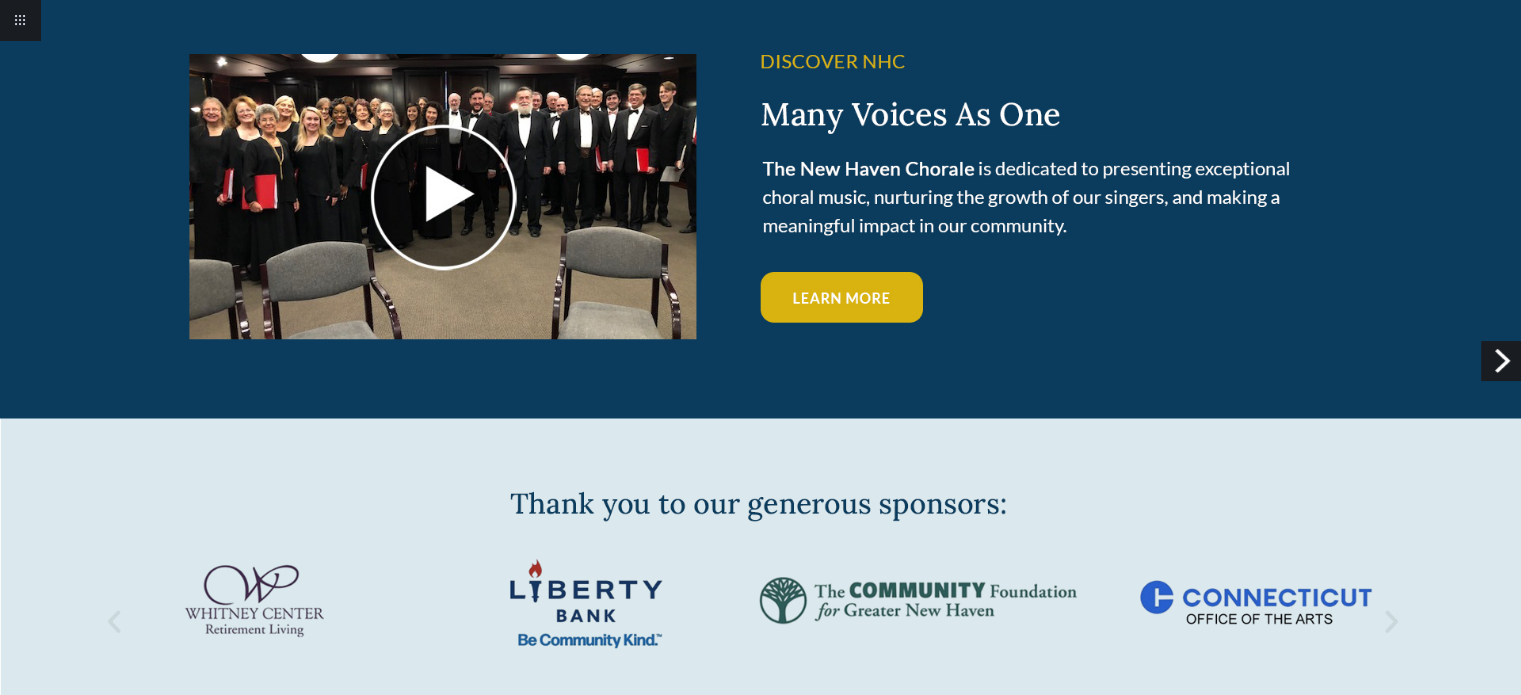 scroll, scrollTop: 1514, scrollLeft: 0, axis: vertical 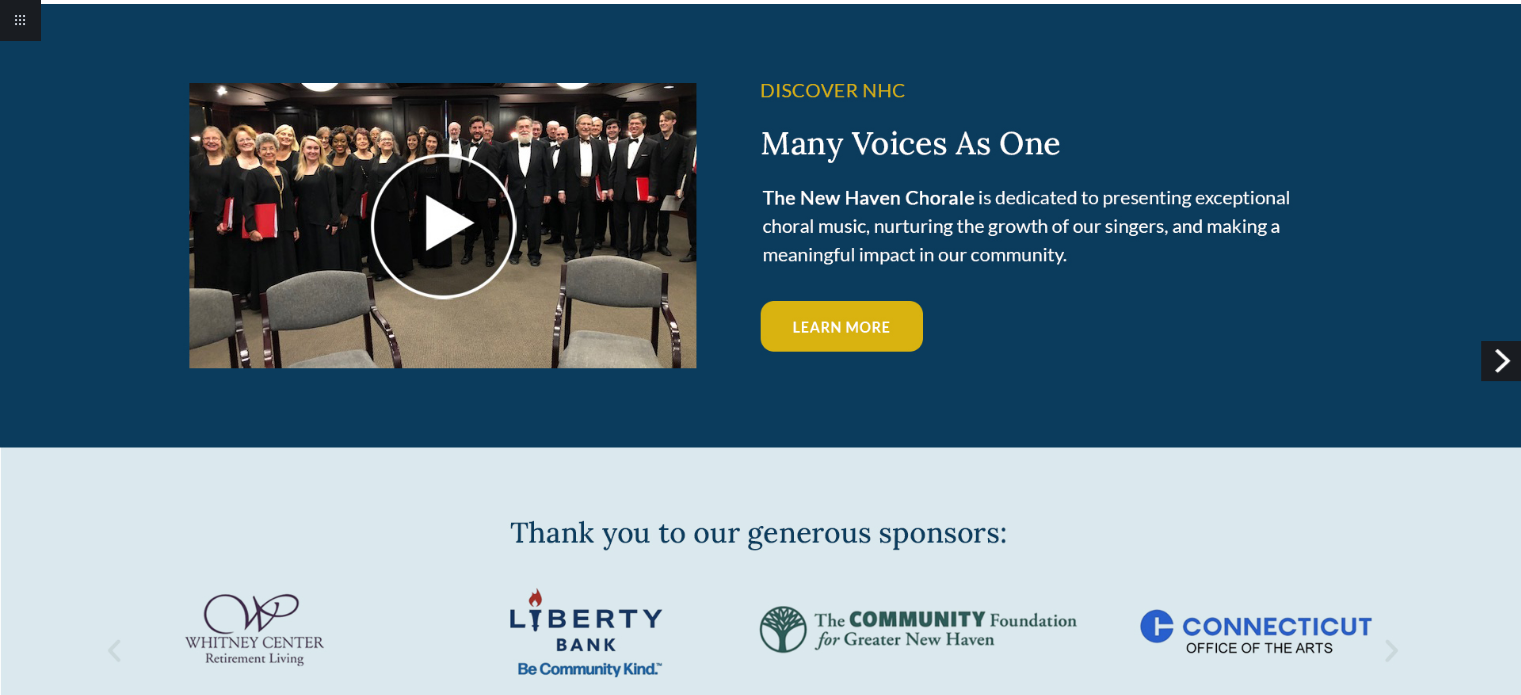 click on "Next" at bounding box center (1501, 361) 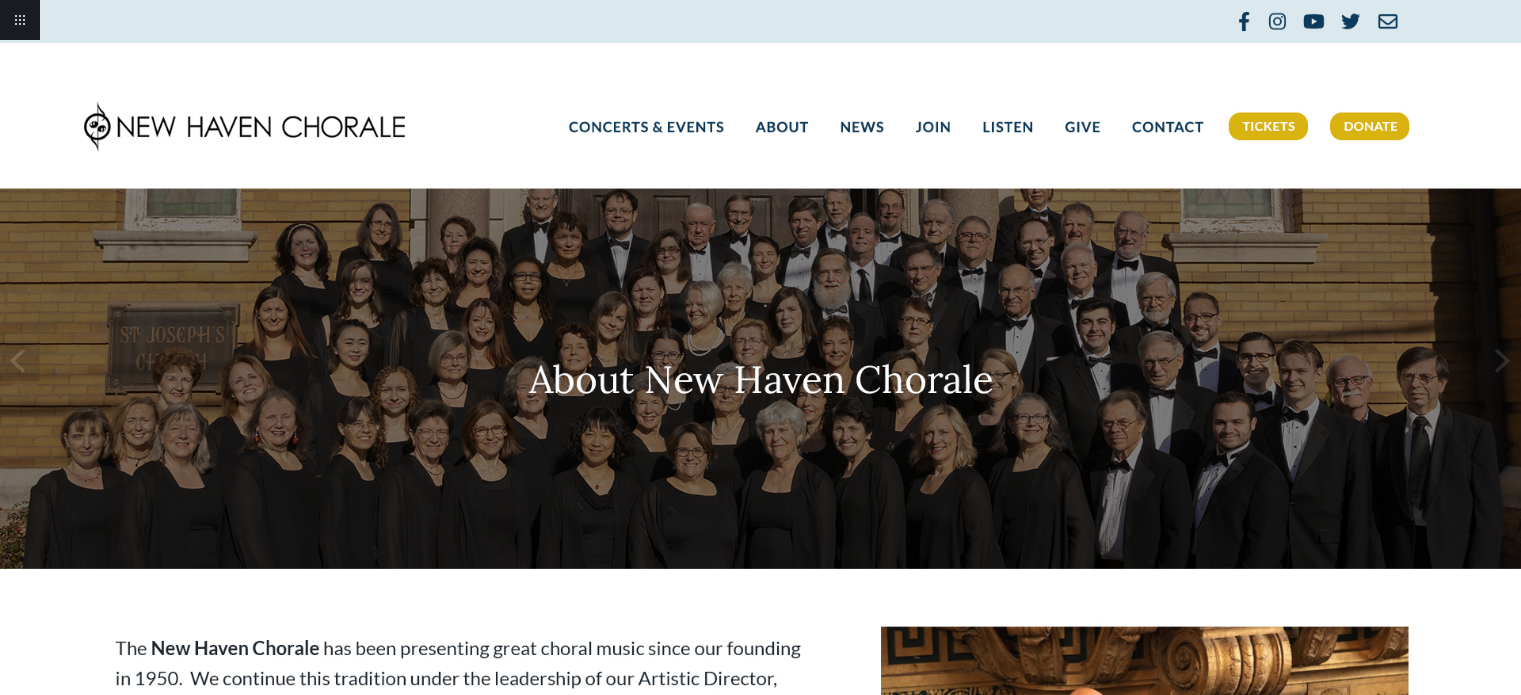 scroll, scrollTop: 0, scrollLeft: 0, axis: both 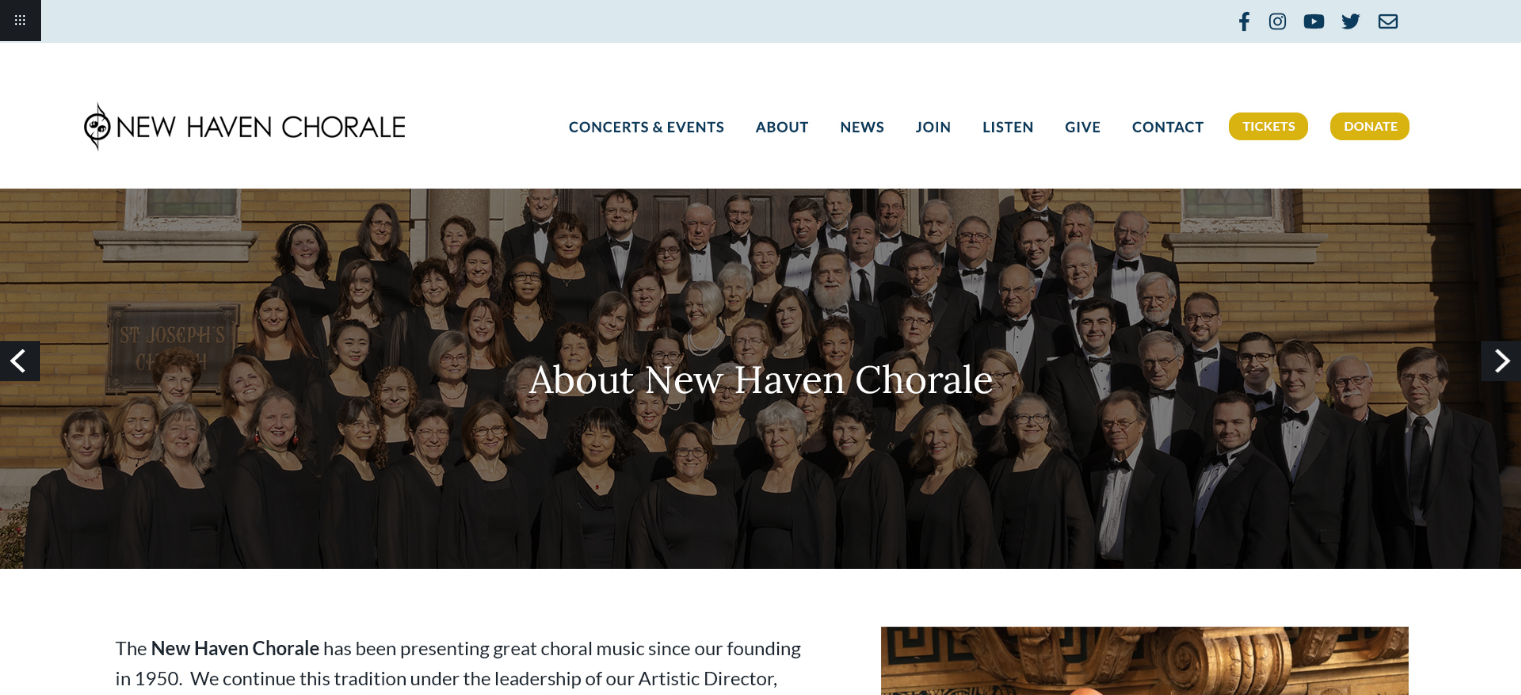 click on "Next" at bounding box center [1501, 361] 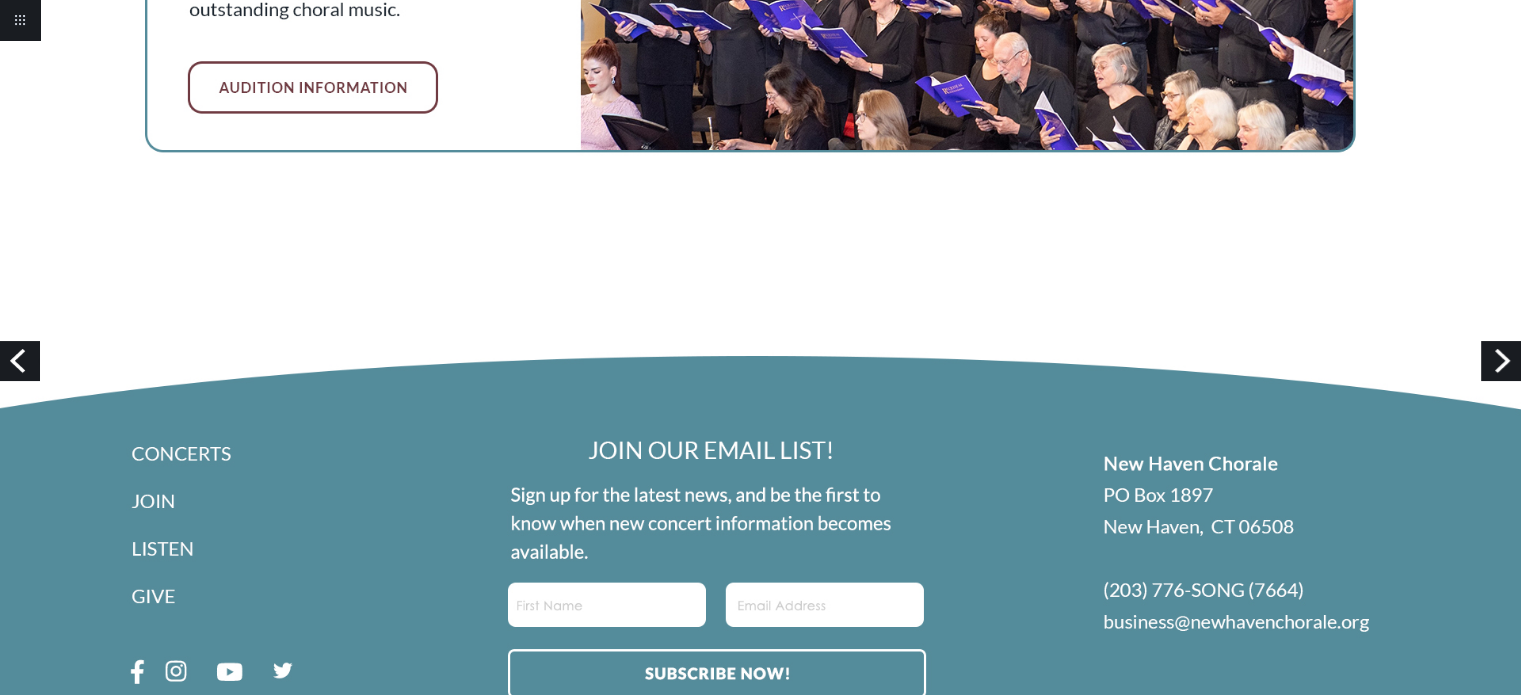 scroll, scrollTop: 2814, scrollLeft: 0, axis: vertical 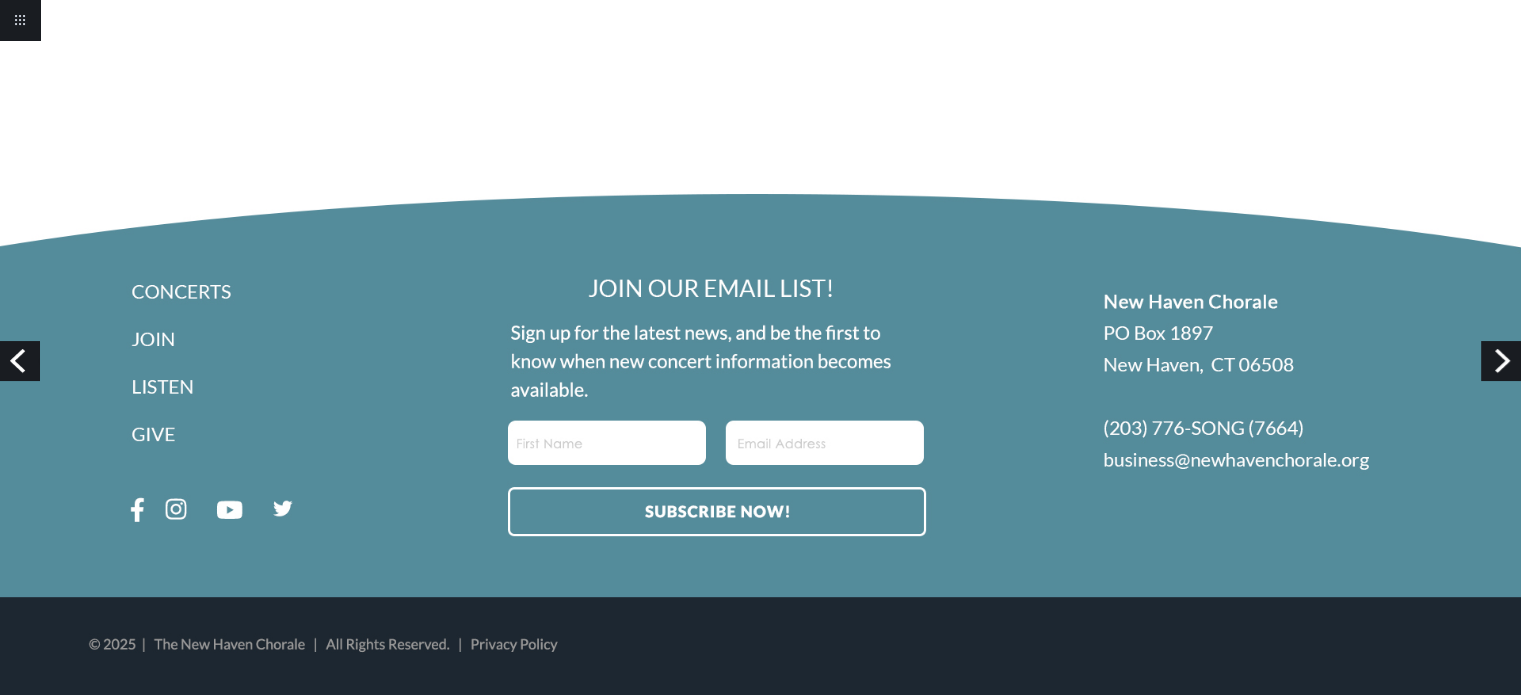 click on "Previous" at bounding box center [20, 361] 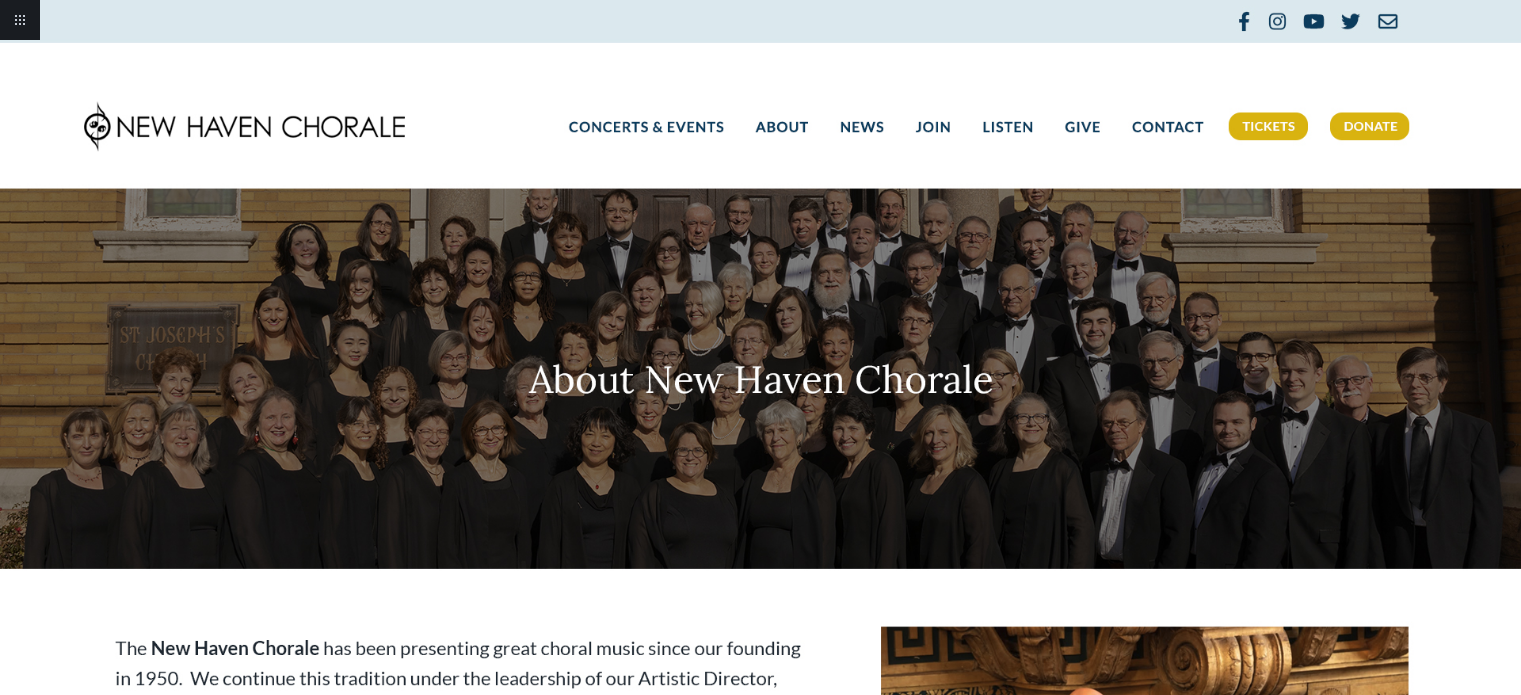click at bounding box center (760, 2218) 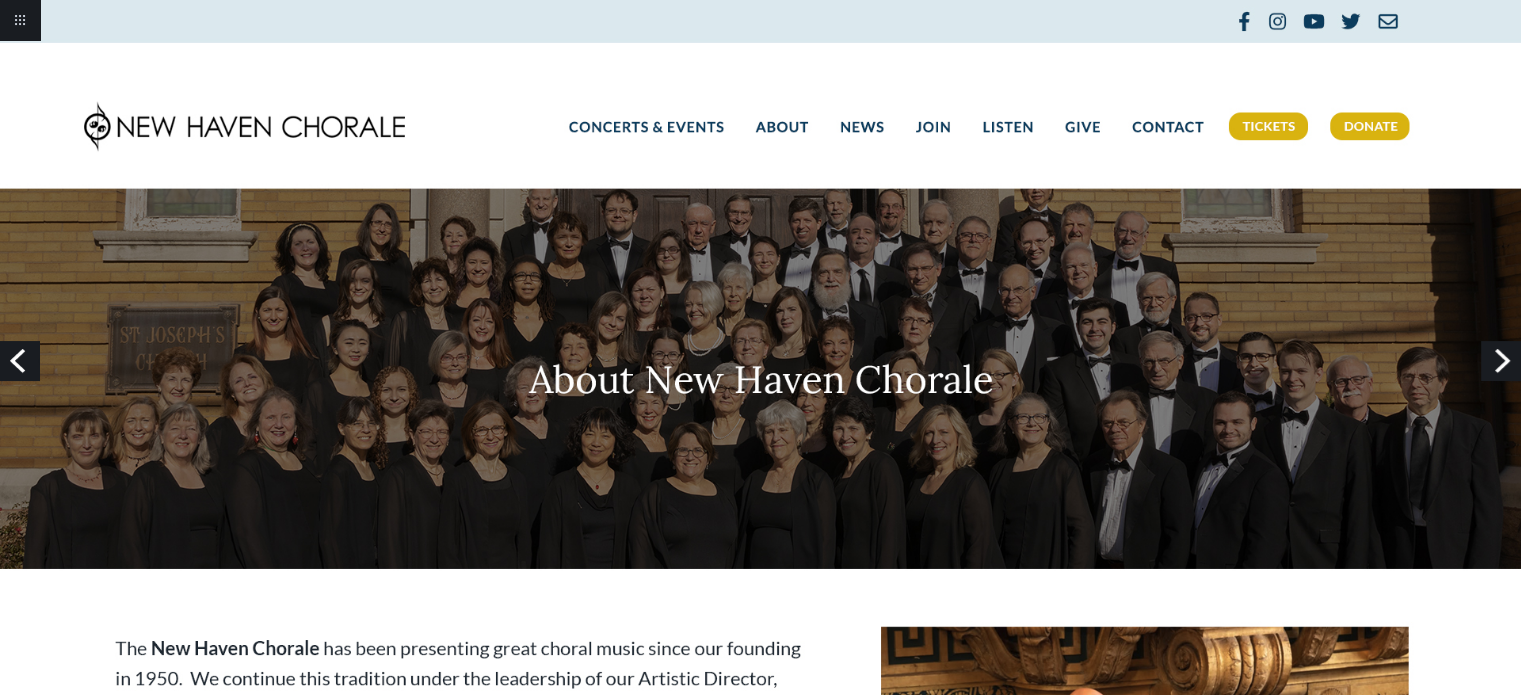 click on "Previous" at bounding box center (20, 361) 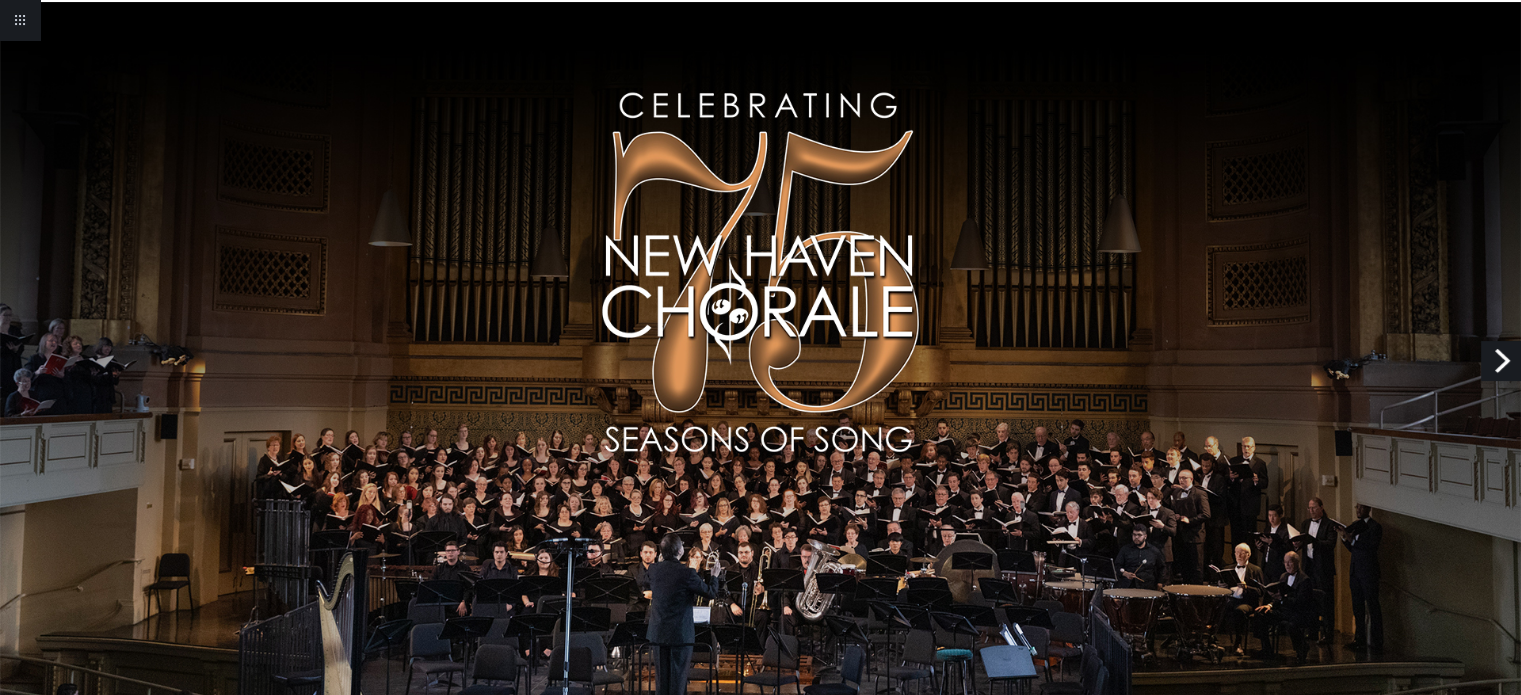 scroll, scrollTop: 0, scrollLeft: 0, axis: both 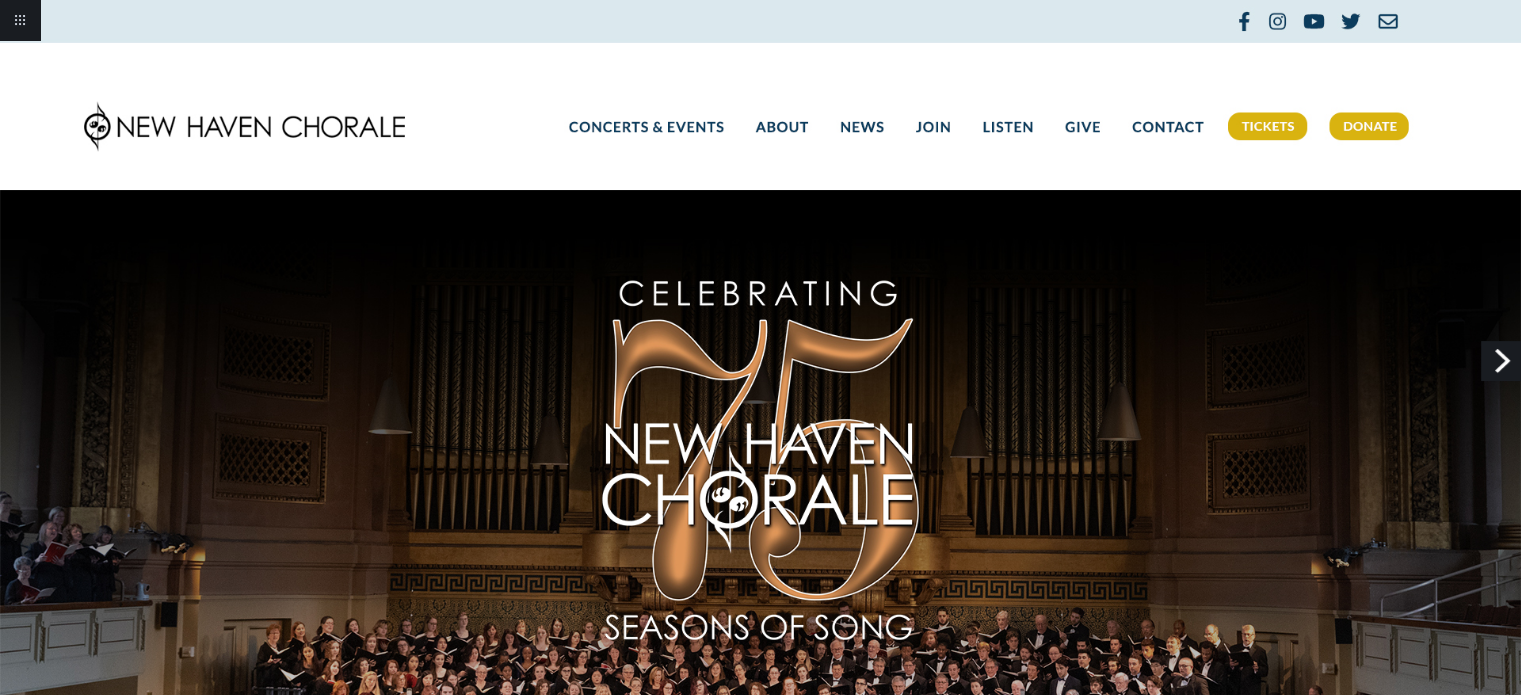 click on "Next" at bounding box center (1501, 361) 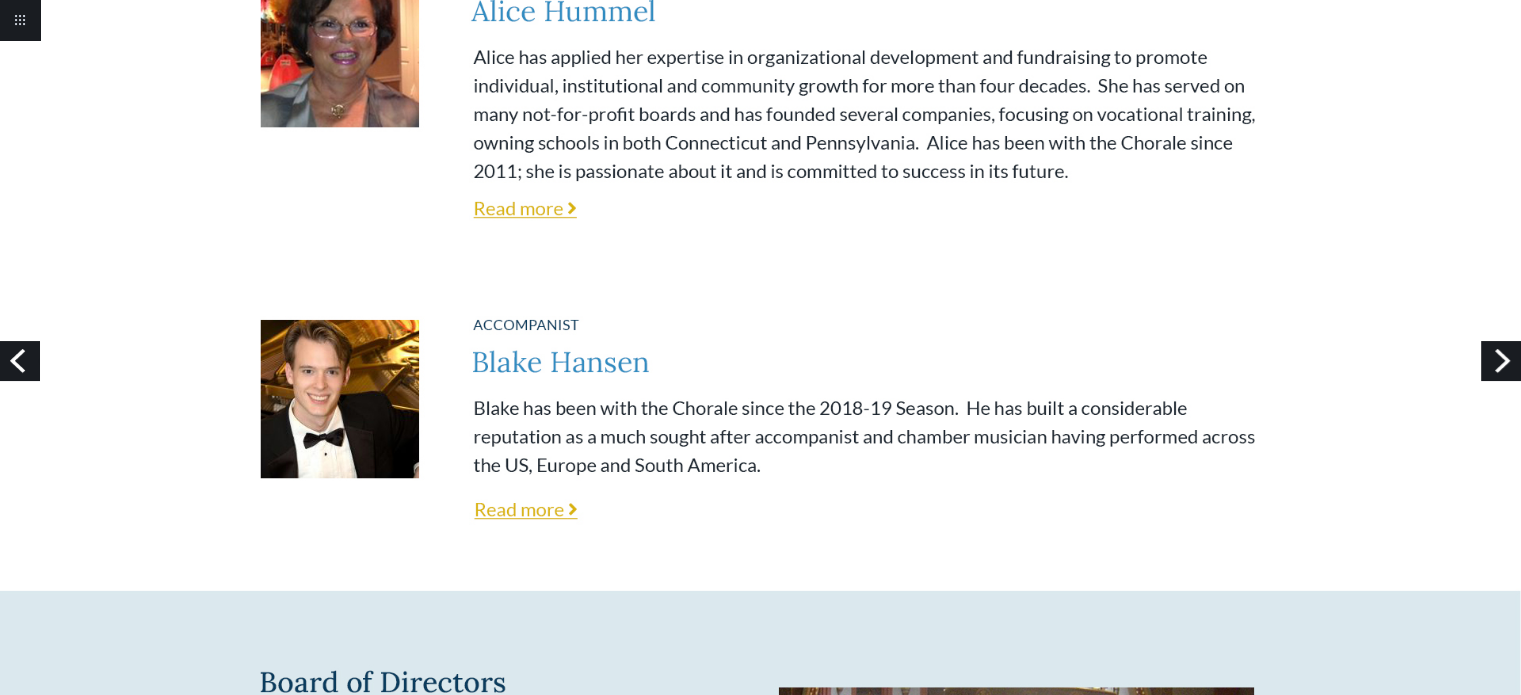scroll, scrollTop: 2900, scrollLeft: 0, axis: vertical 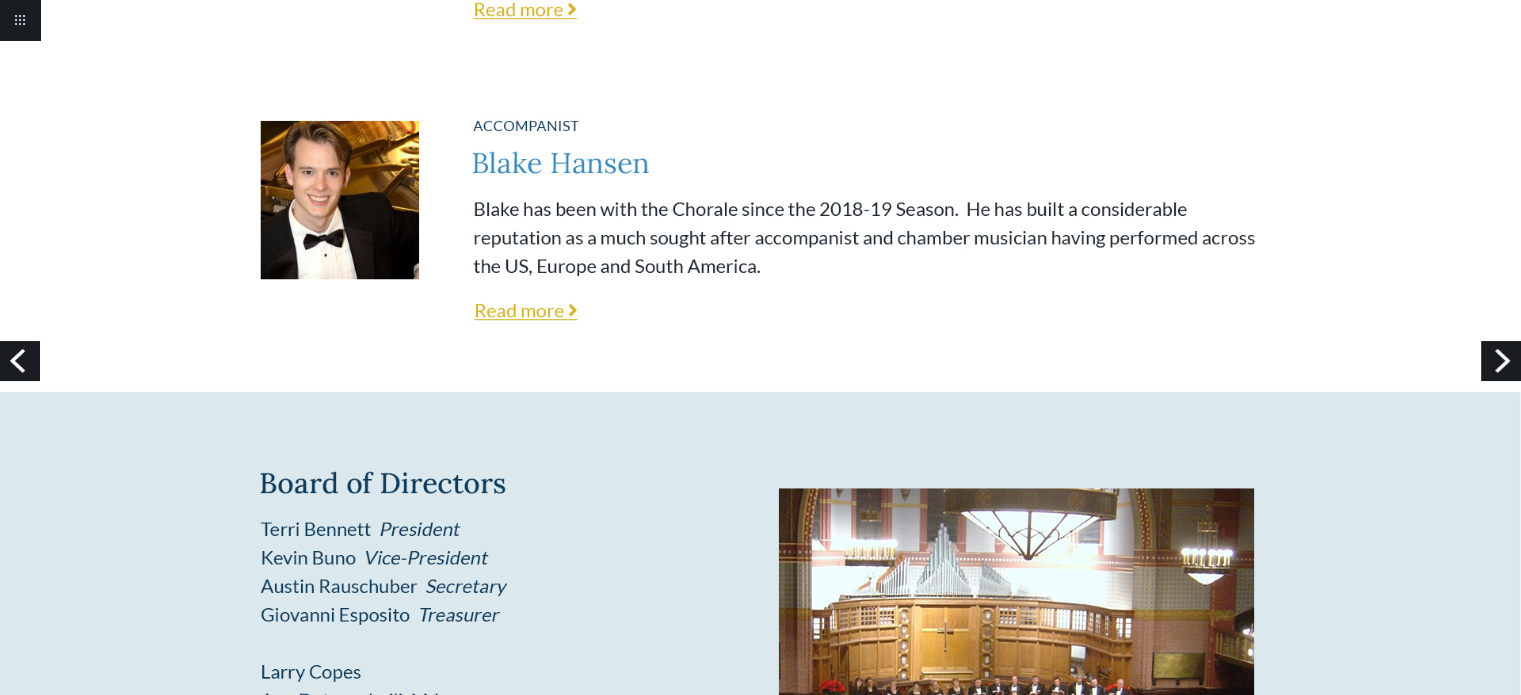 click on "Next" at bounding box center [1501, 361] 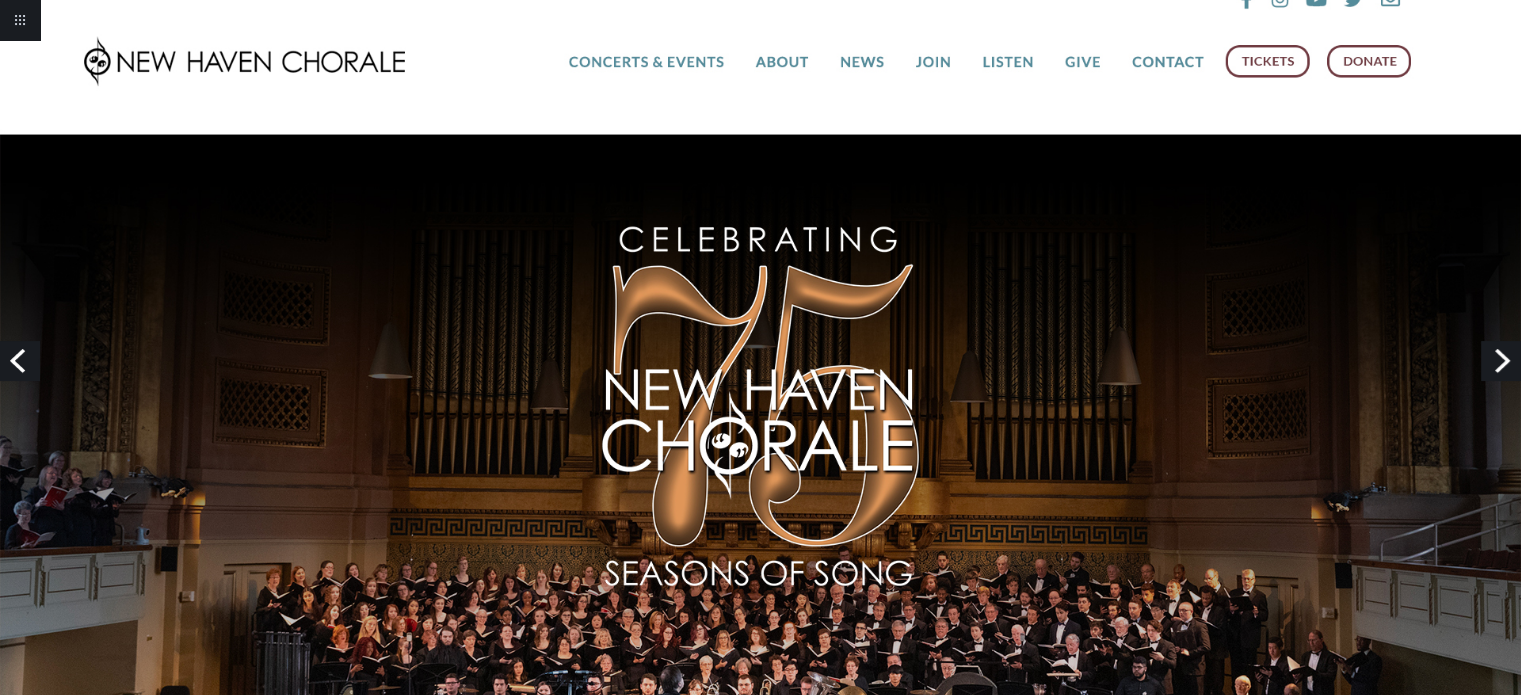 scroll, scrollTop: 0, scrollLeft: 0, axis: both 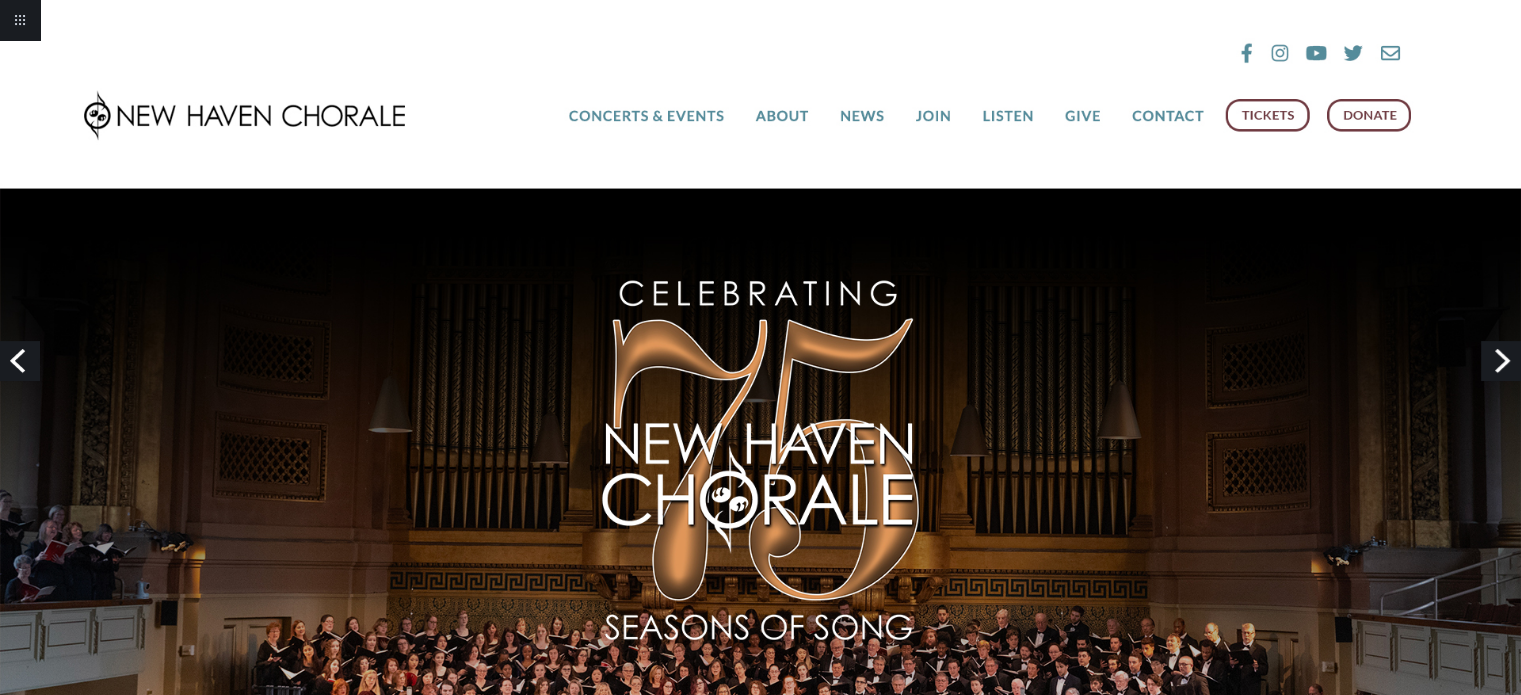 click on "Previous" at bounding box center [20, 361] 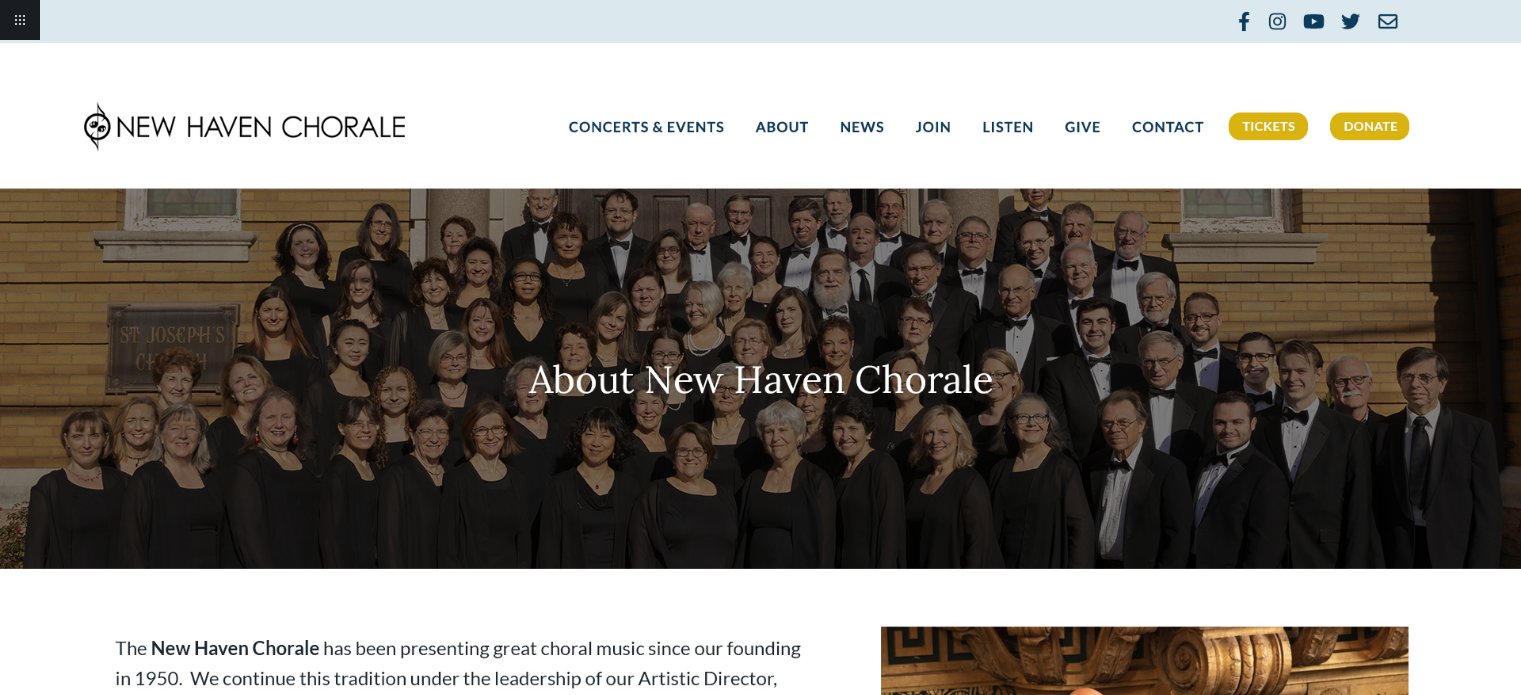 scroll, scrollTop: 0, scrollLeft: 0, axis: both 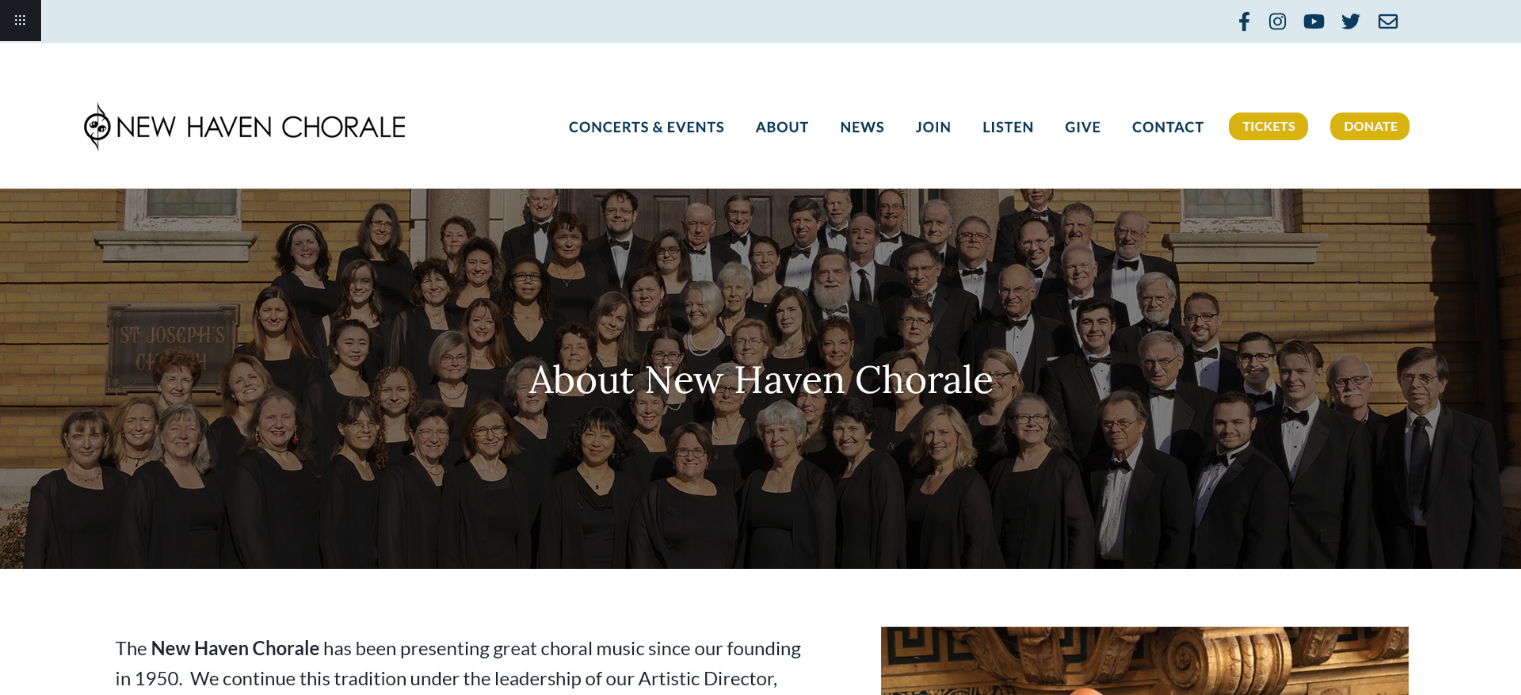 click at bounding box center (760, 2218) 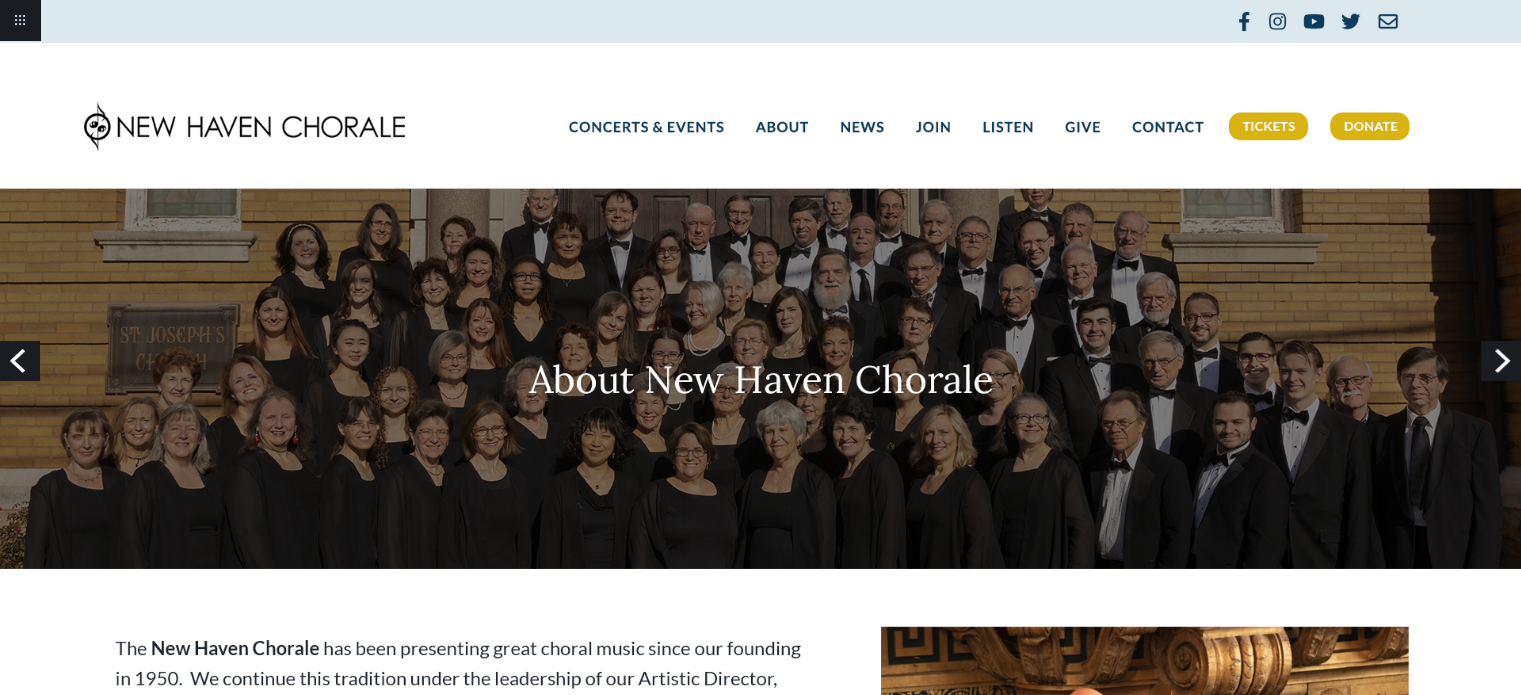 click on "Previous" at bounding box center [20, 361] 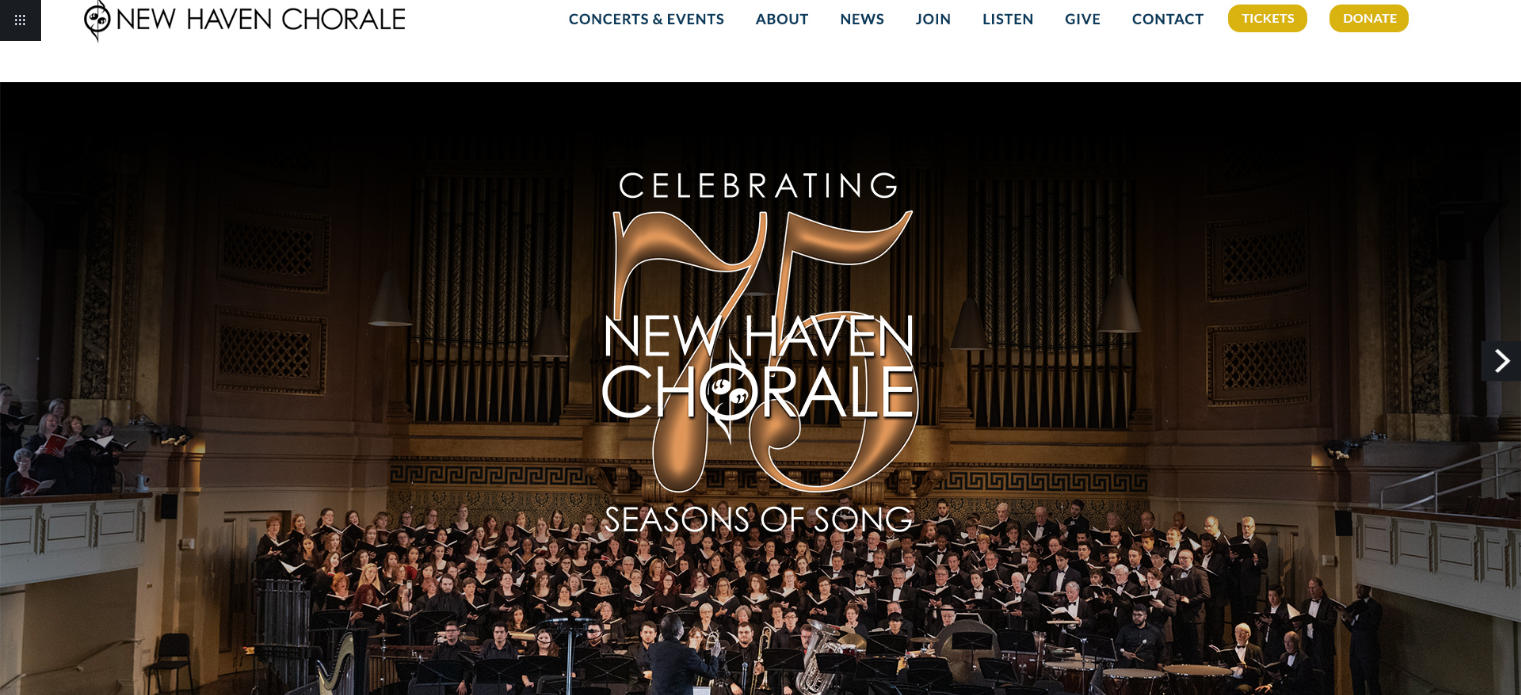 scroll, scrollTop: 0, scrollLeft: 0, axis: both 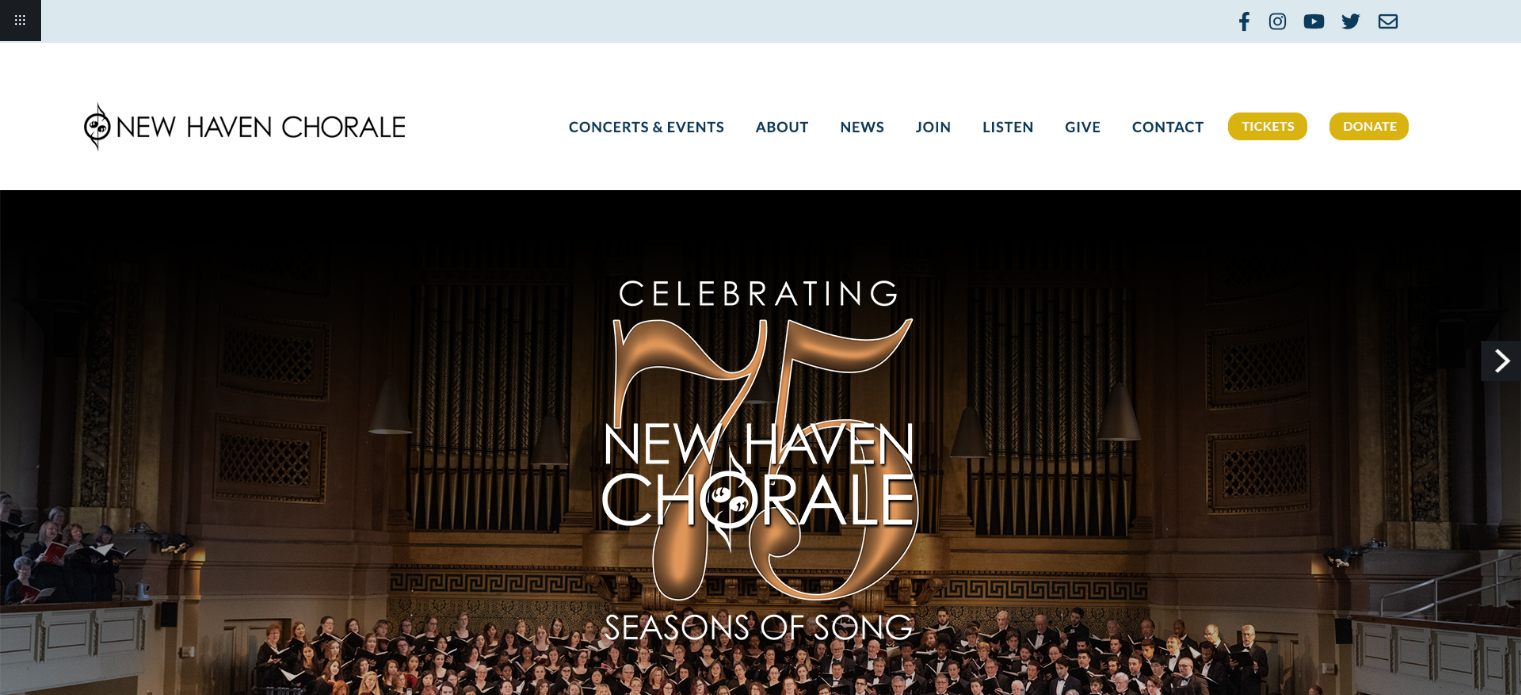 click on "Next" at bounding box center [1501, 361] 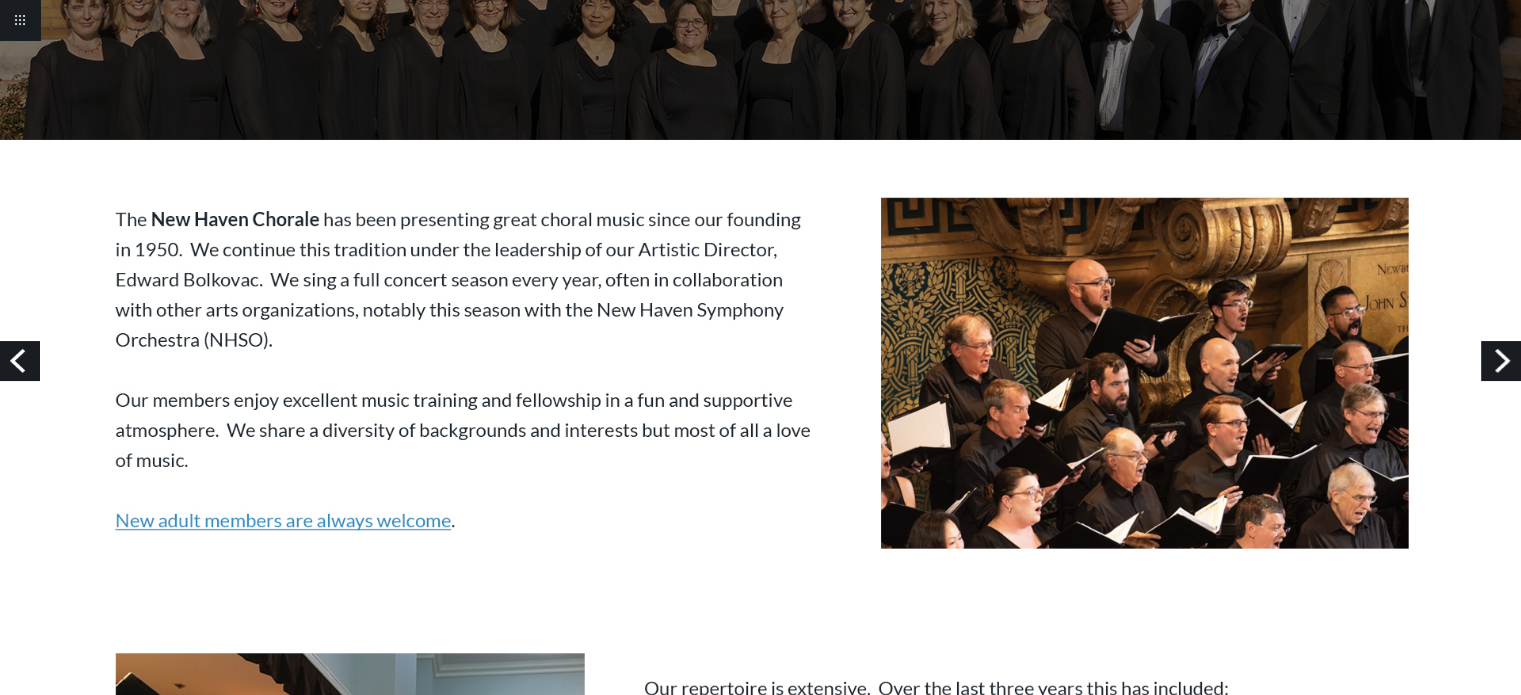 scroll, scrollTop: 500, scrollLeft: 0, axis: vertical 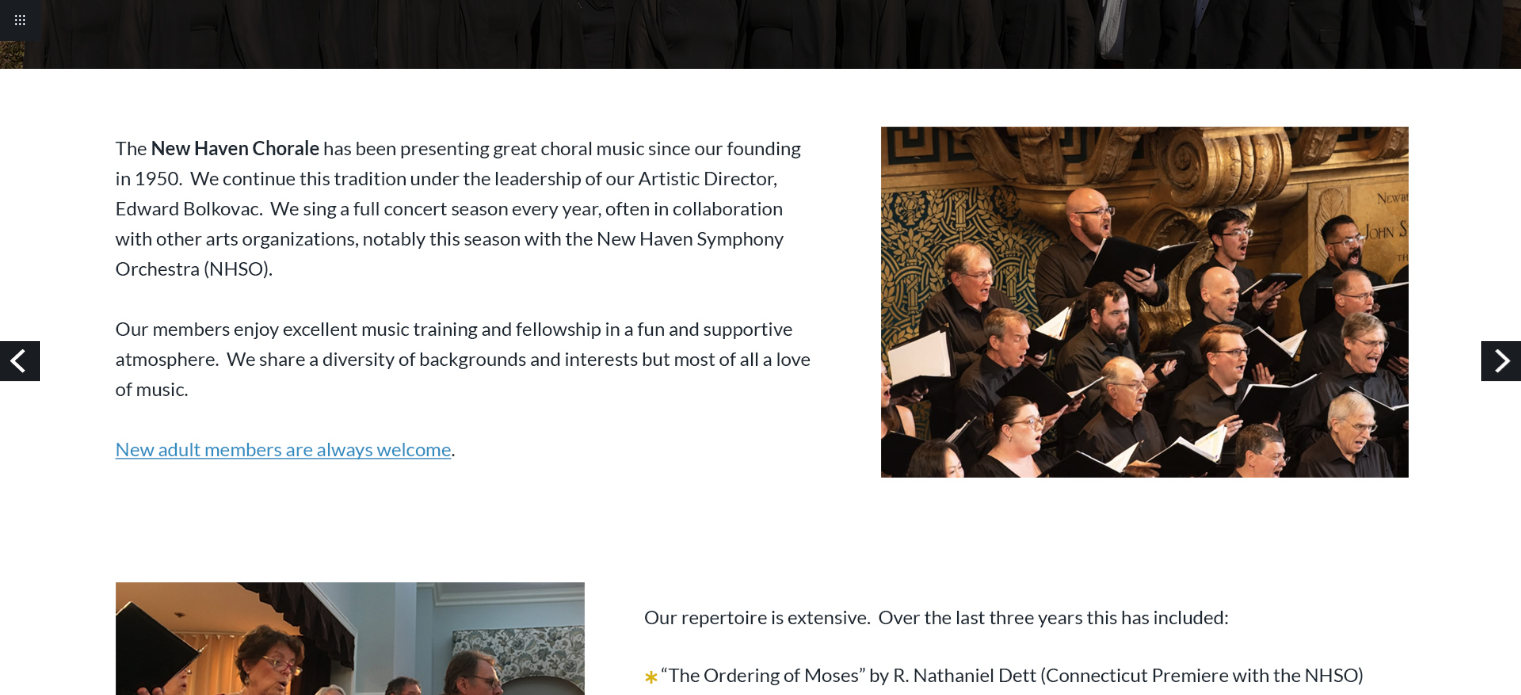 click on "Next" at bounding box center [1501, 361] 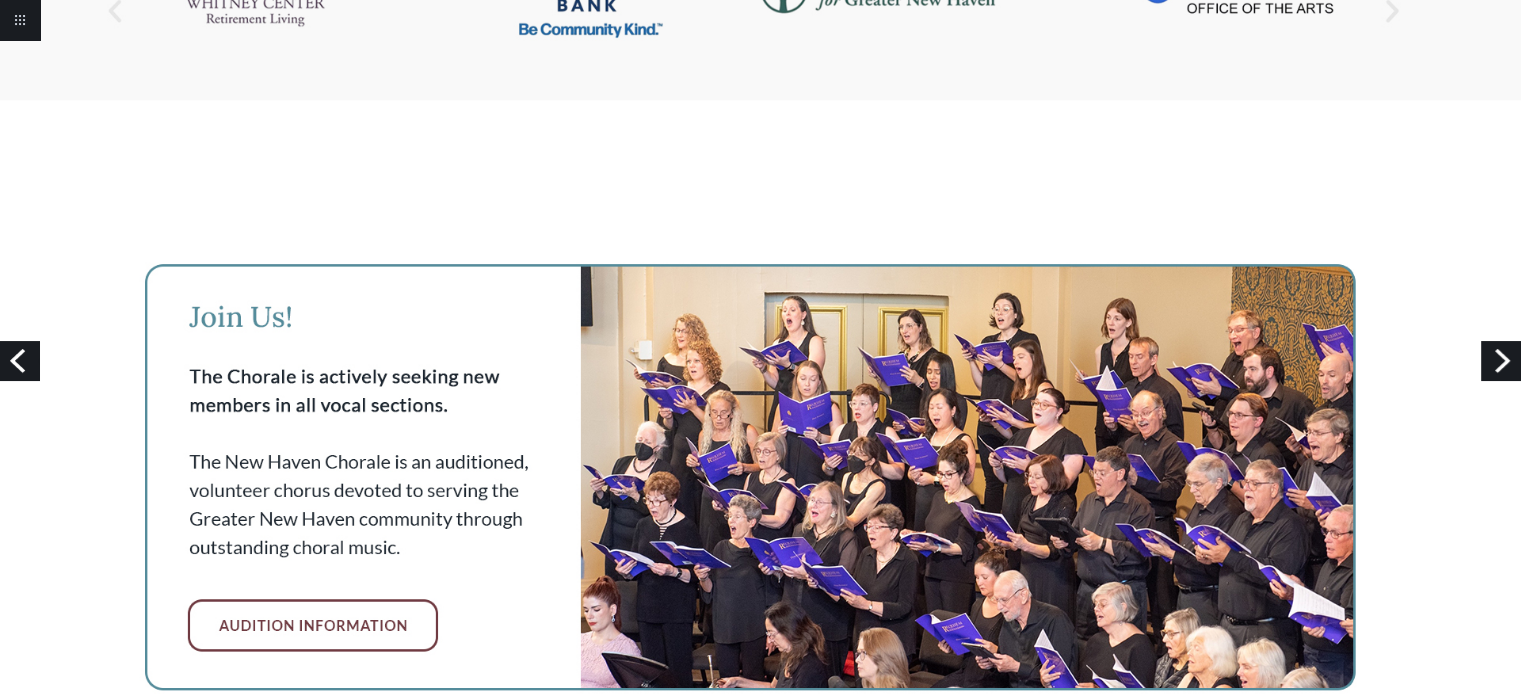 scroll, scrollTop: 2314, scrollLeft: 0, axis: vertical 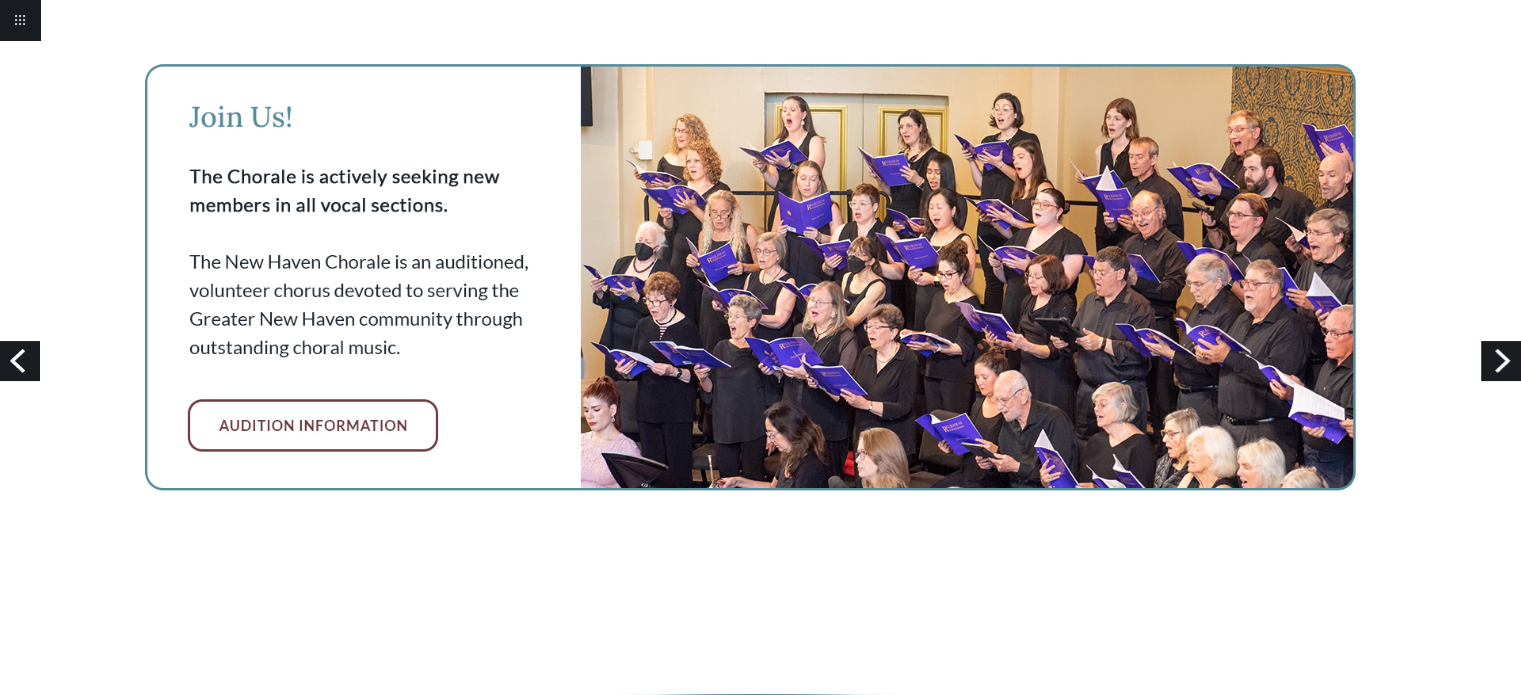 click on "Next" at bounding box center [1501, 361] 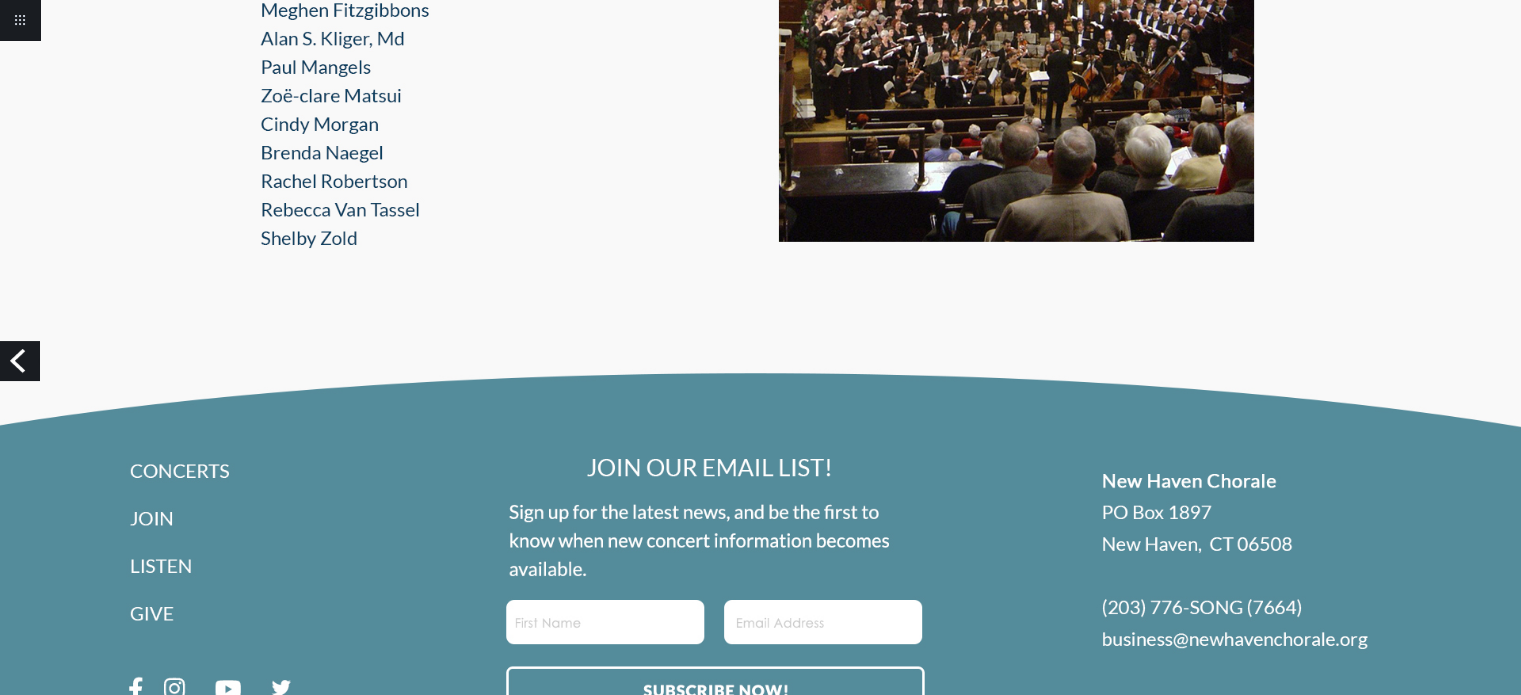 scroll, scrollTop: 3740, scrollLeft: 0, axis: vertical 